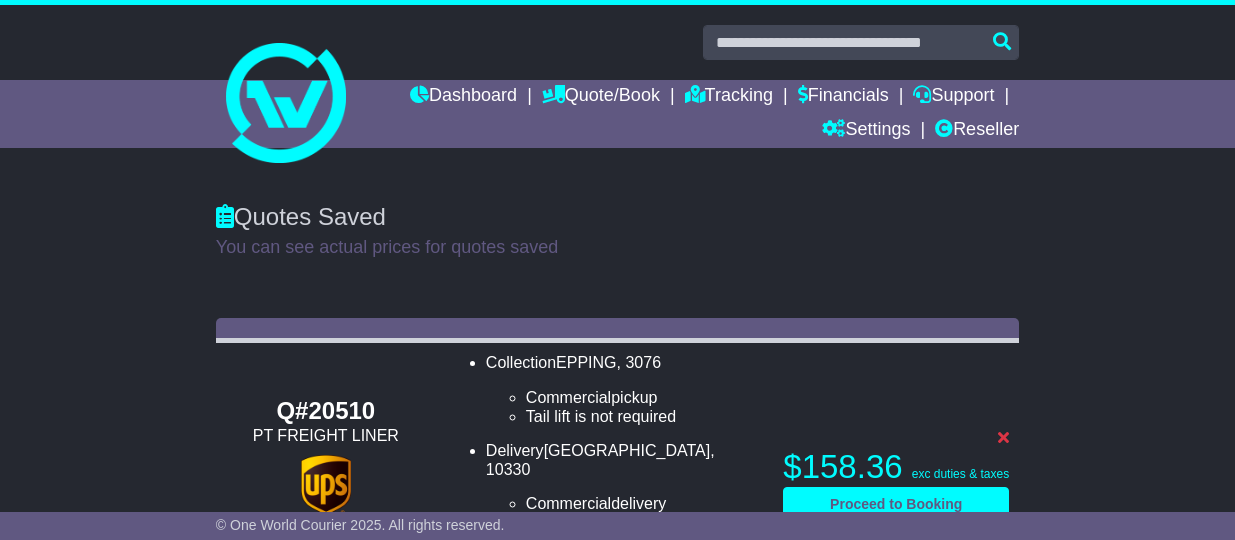 scroll, scrollTop: 0, scrollLeft: 0, axis: both 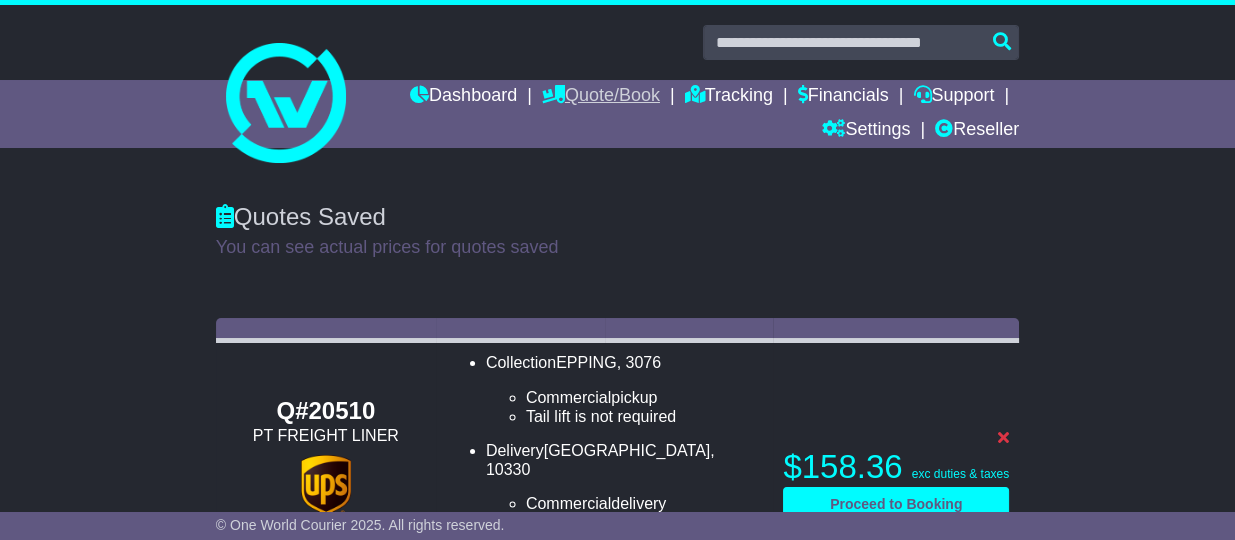 click on "Quote/Book" at bounding box center [601, 97] 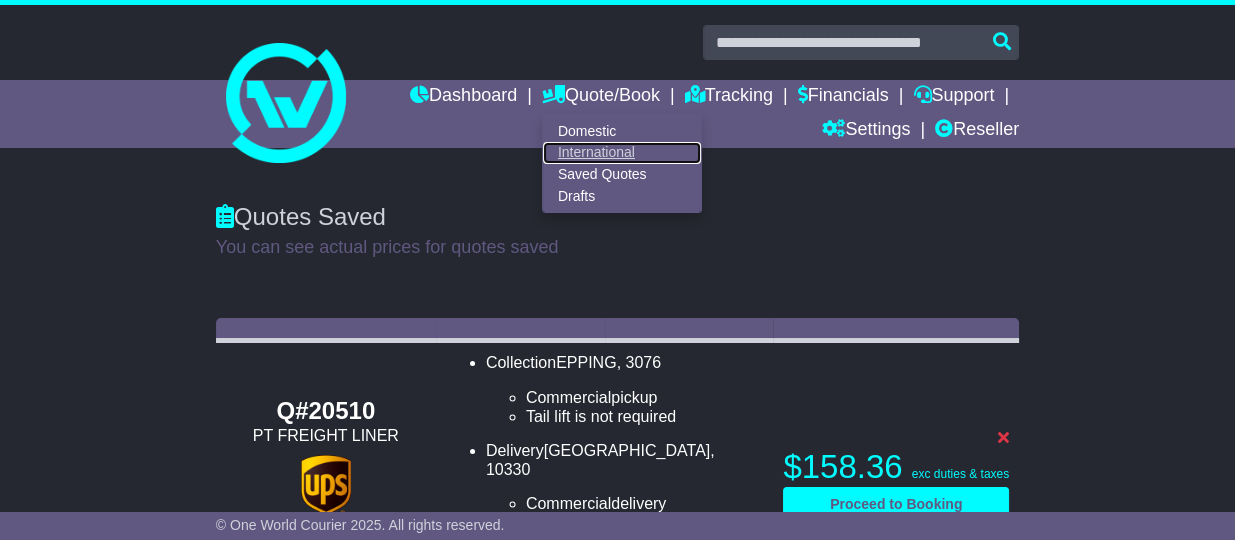 click on "International" at bounding box center [622, 153] 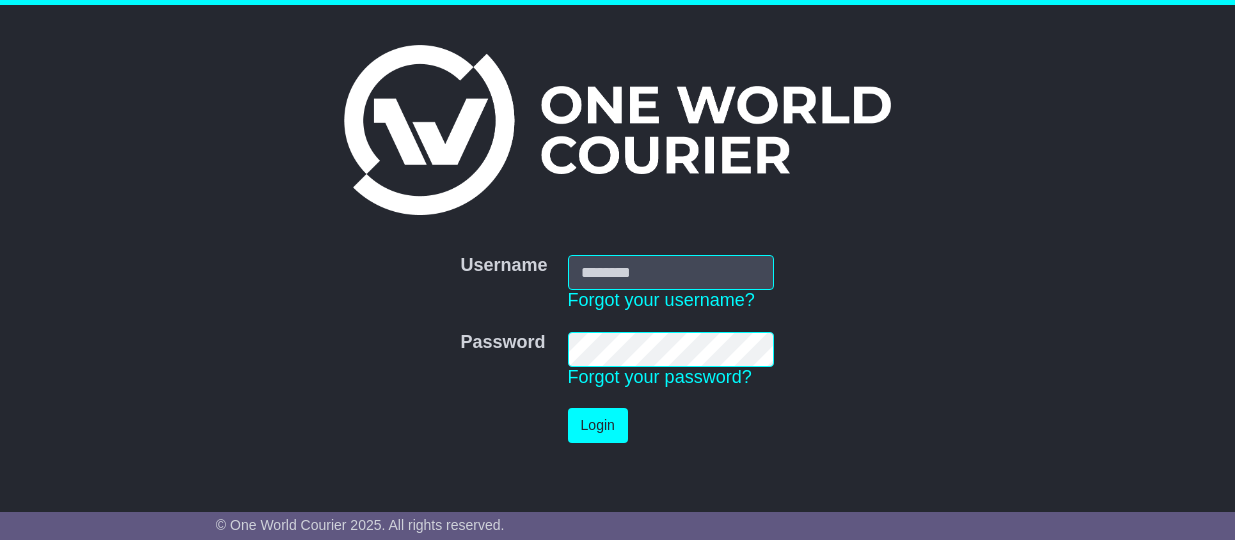 scroll, scrollTop: 0, scrollLeft: 0, axis: both 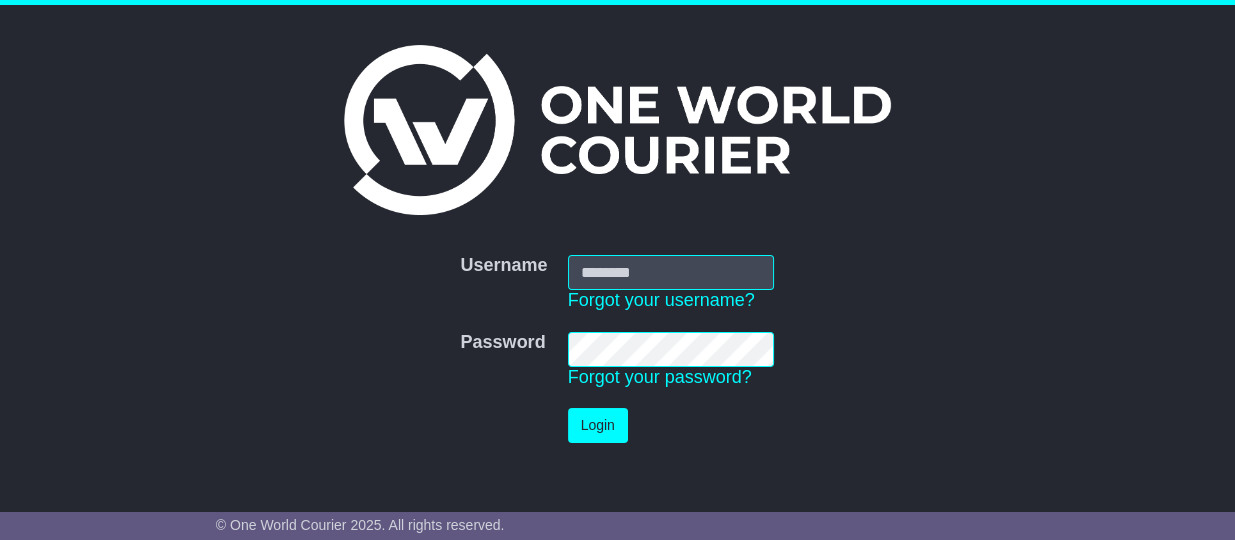 type on "**********" 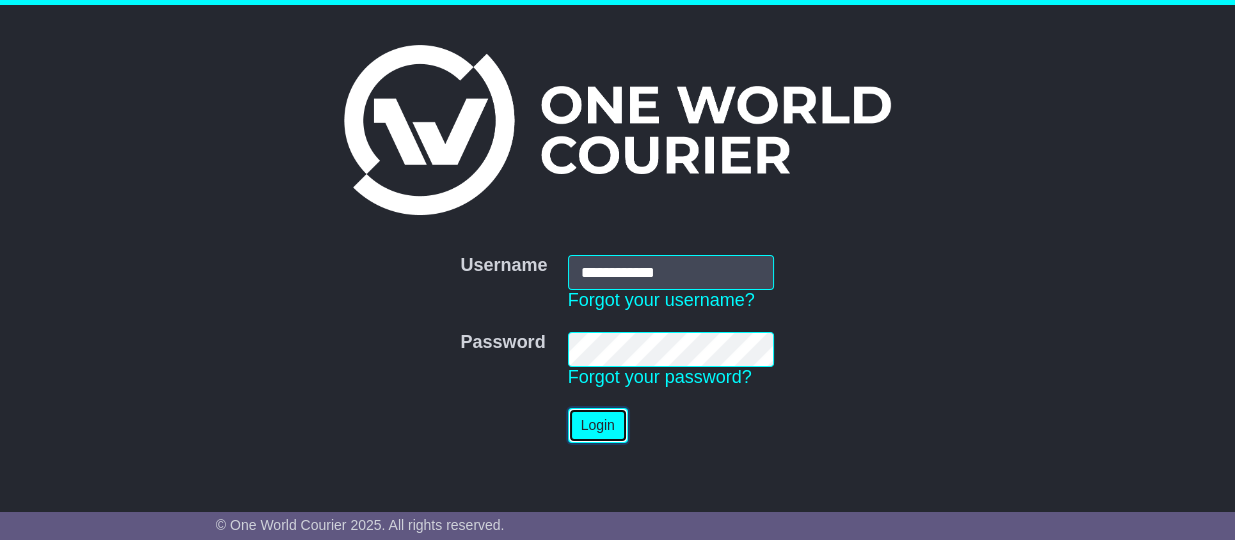 click on "Login" at bounding box center [598, 425] 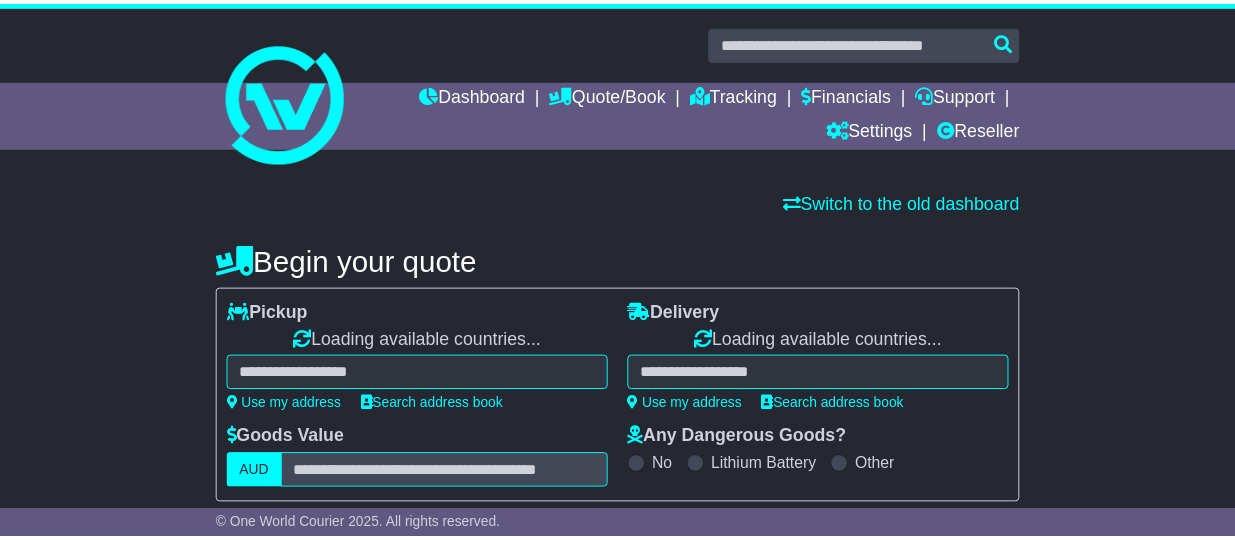 scroll, scrollTop: 0, scrollLeft: 0, axis: both 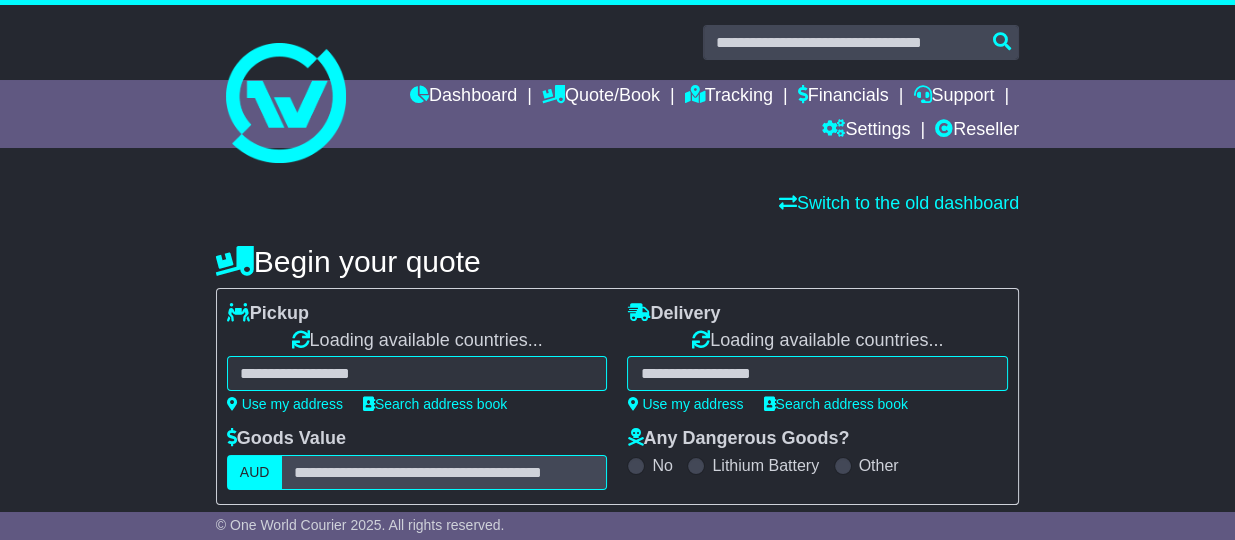 select on "**" 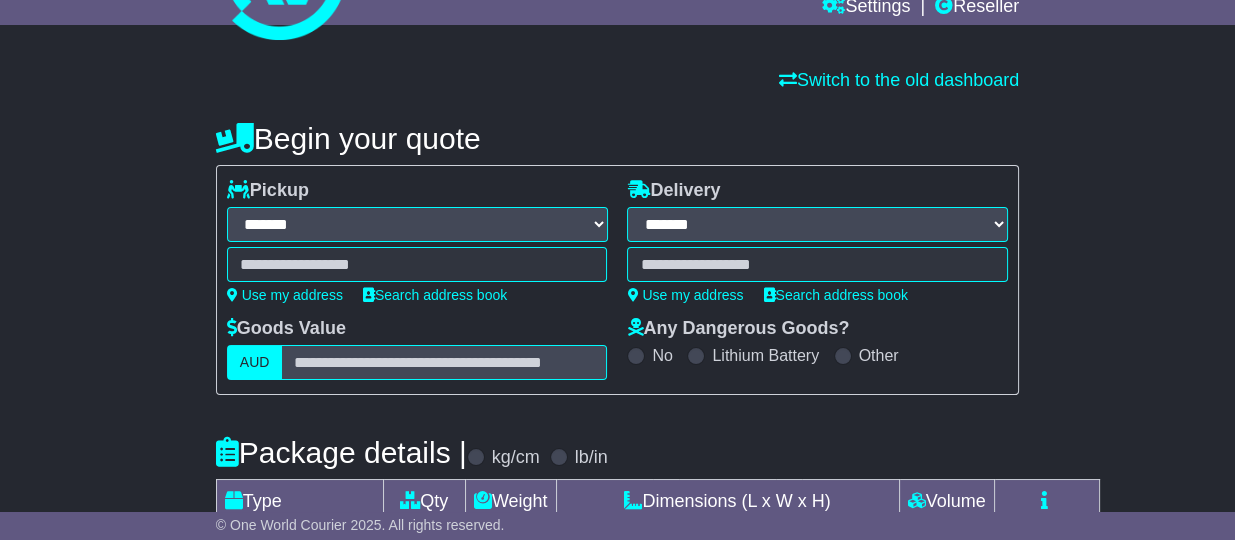 scroll, scrollTop: 125, scrollLeft: 0, axis: vertical 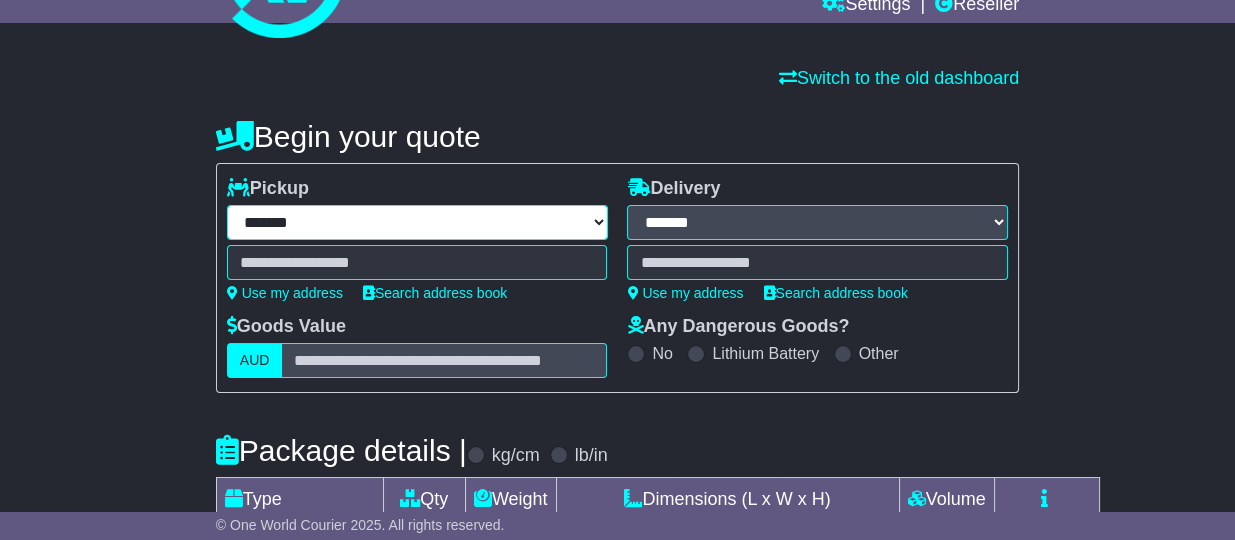 click on "**********" at bounding box center [417, 222] 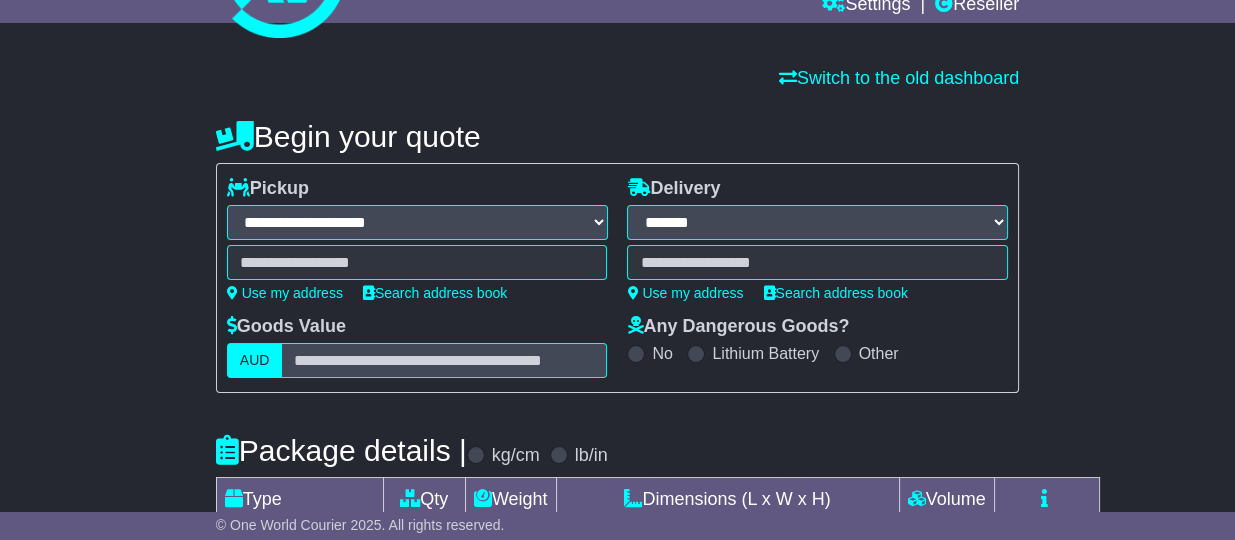 click on "**********" at bounding box center (417, 222) 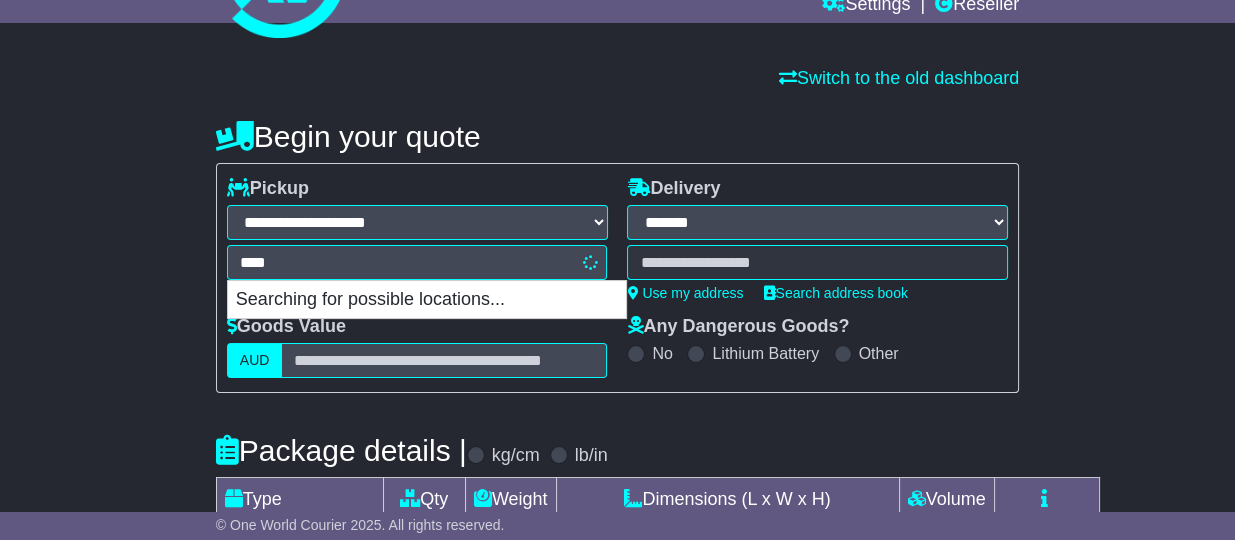 type on "*****" 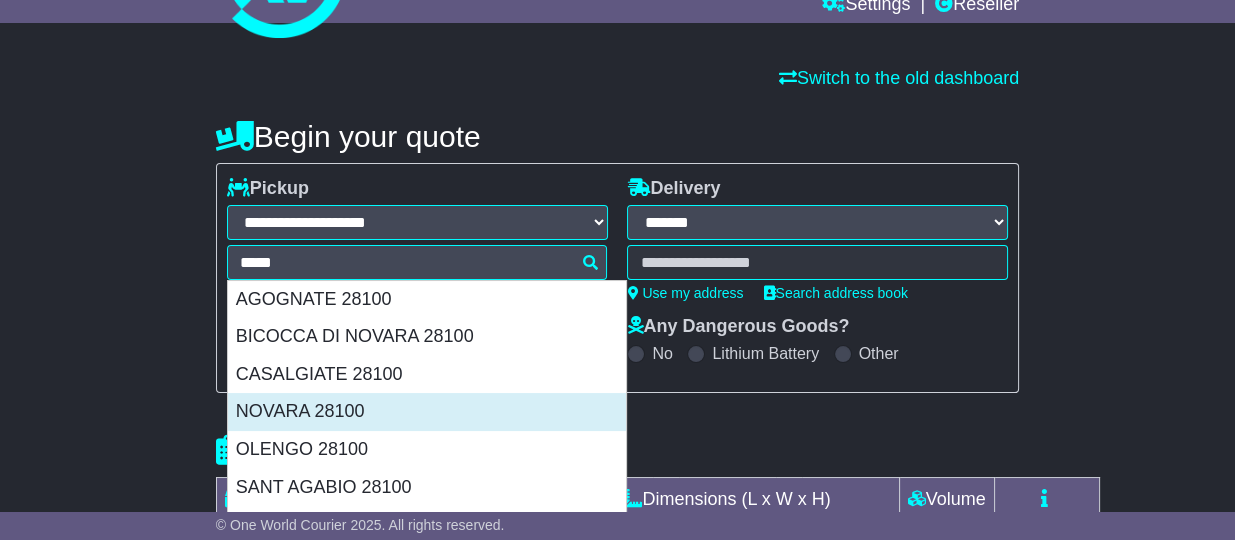 click on "NOVARA 28100" at bounding box center [427, 412] 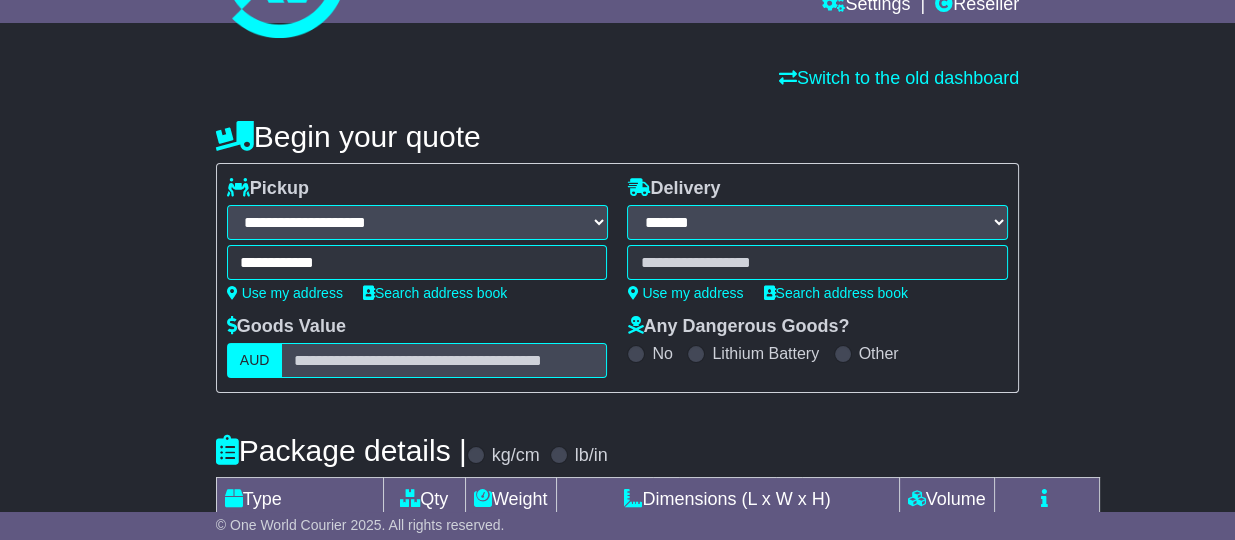 type on "**********" 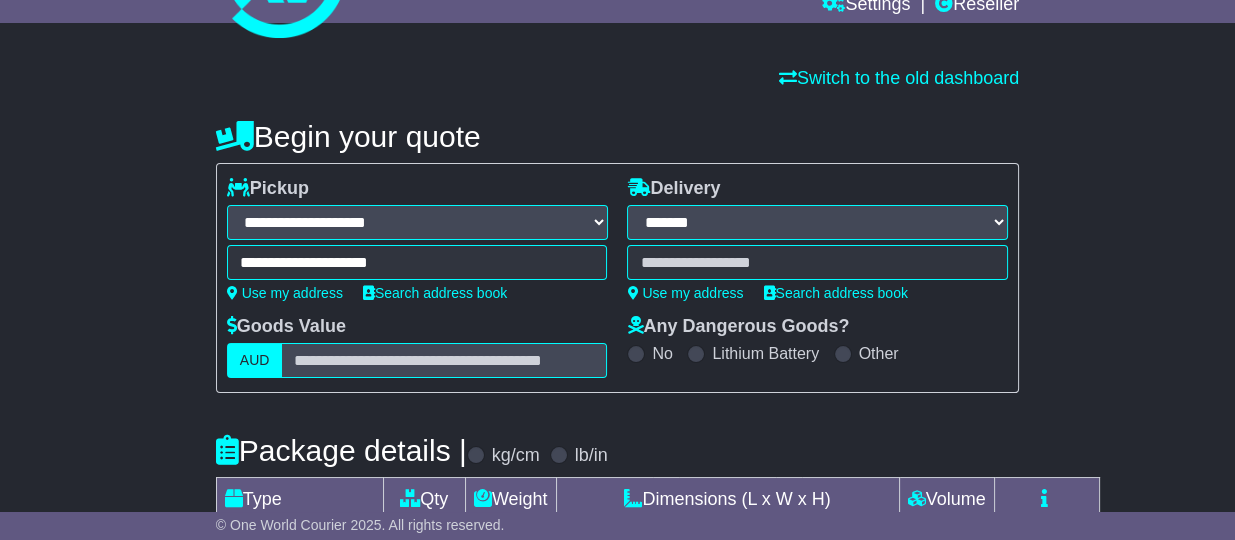 click at bounding box center (817, 262) 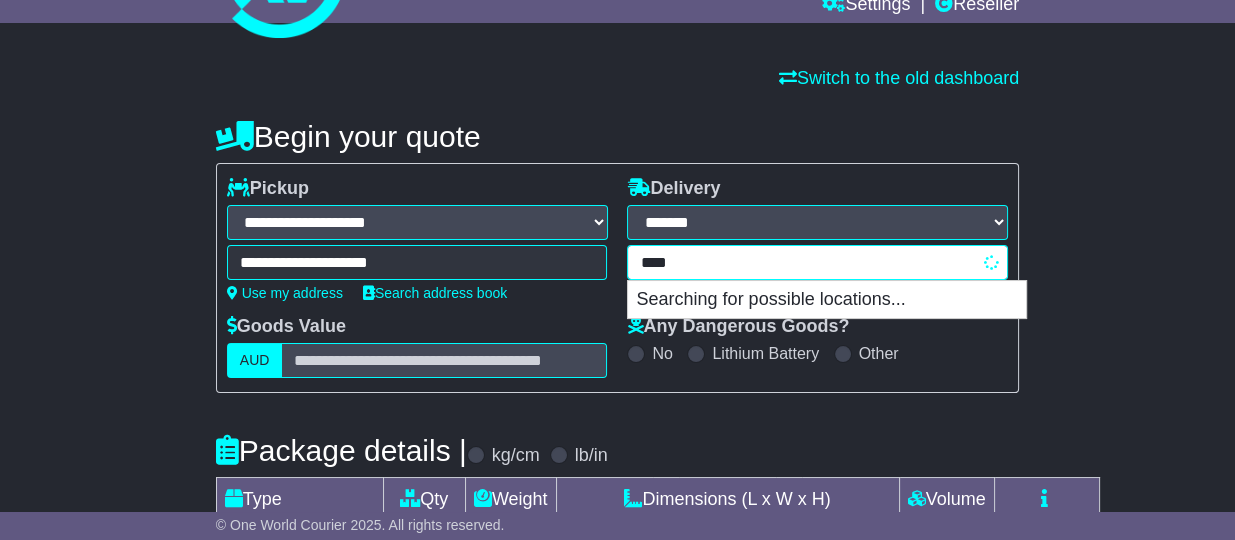 type on "*****" 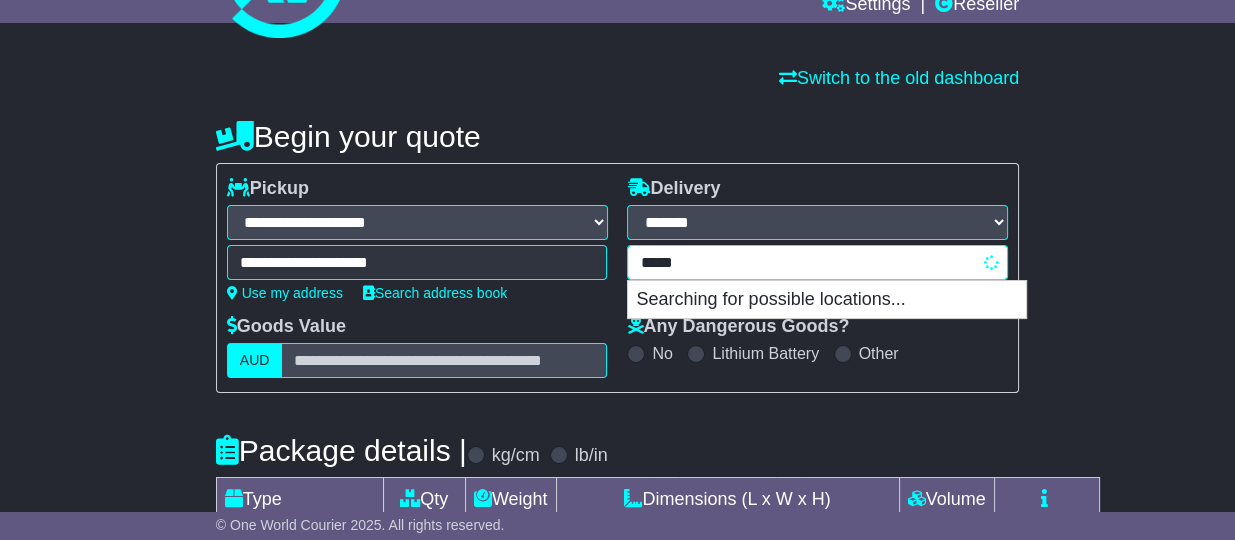 type on "**********" 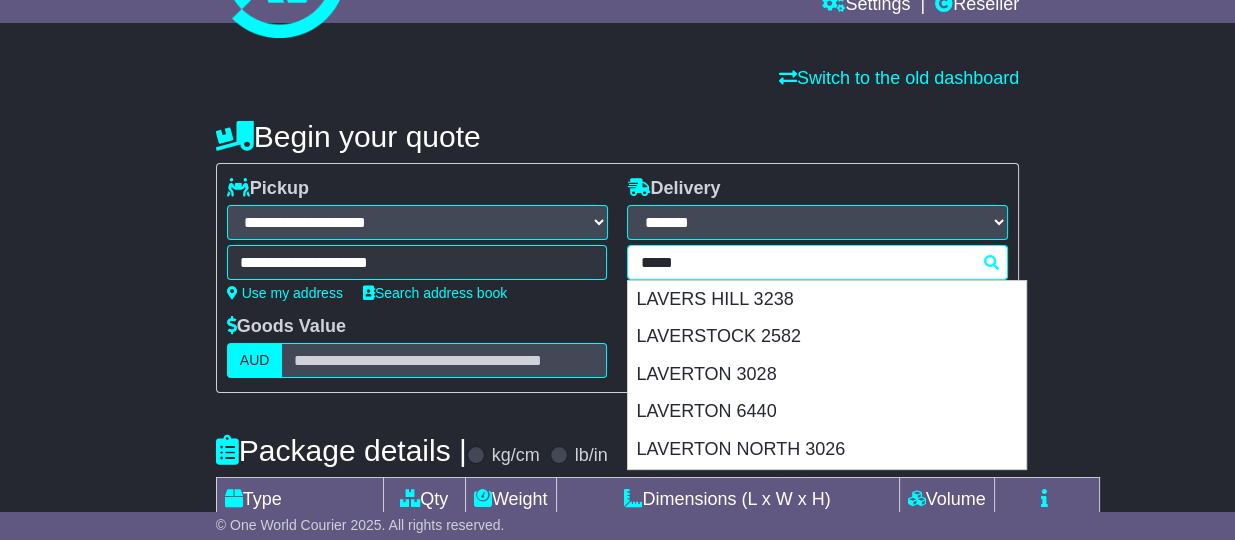 type on "**********" 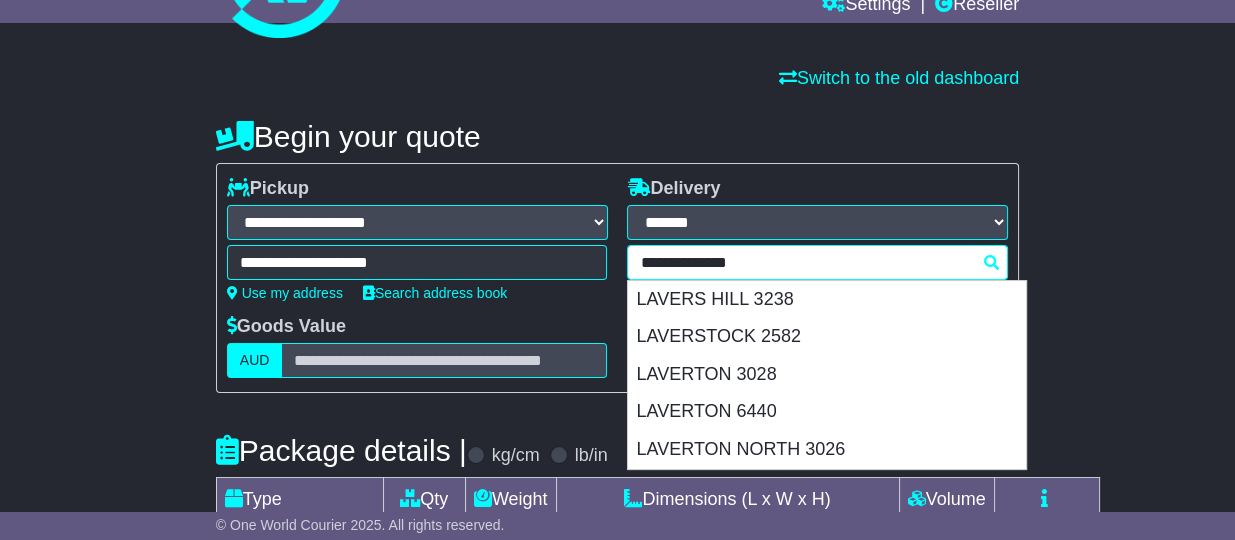 type 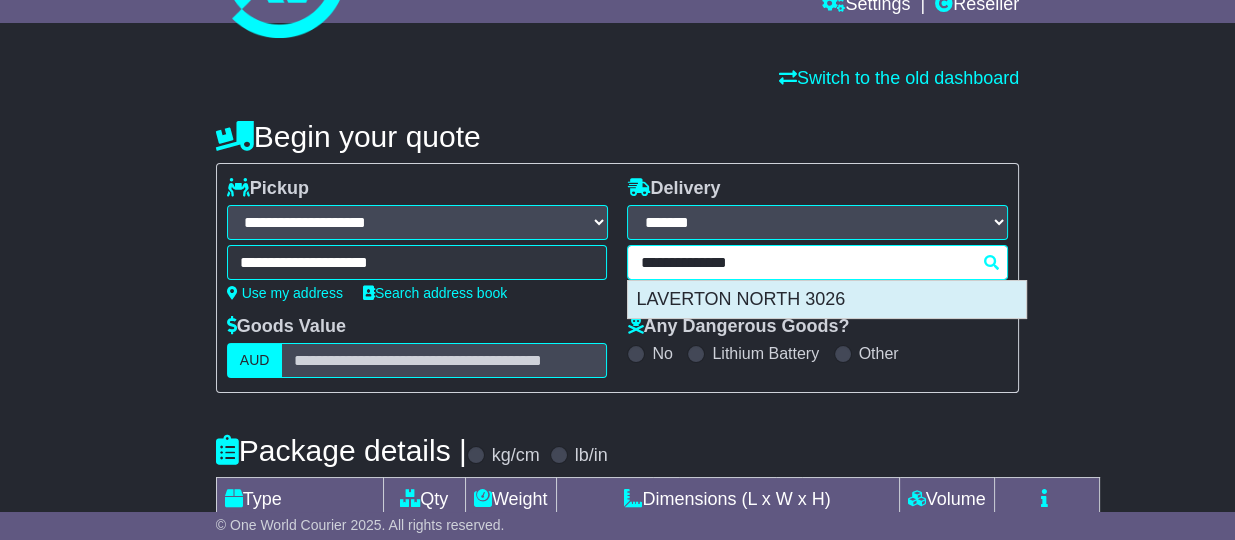 click on "LAVERTON NORTH 3026" at bounding box center (827, 300) 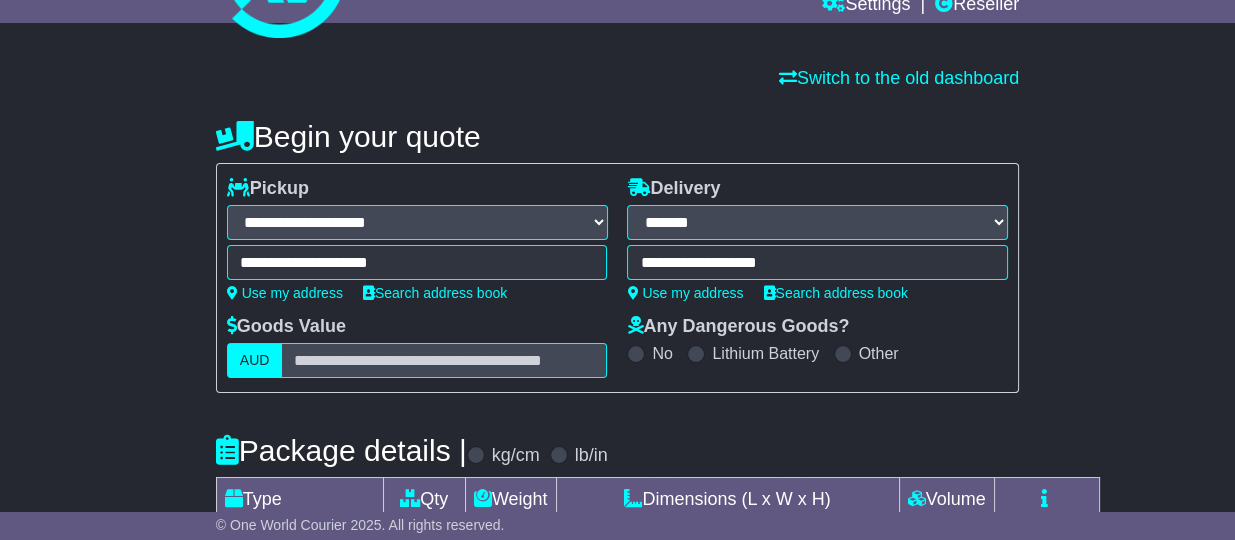 type on "**********" 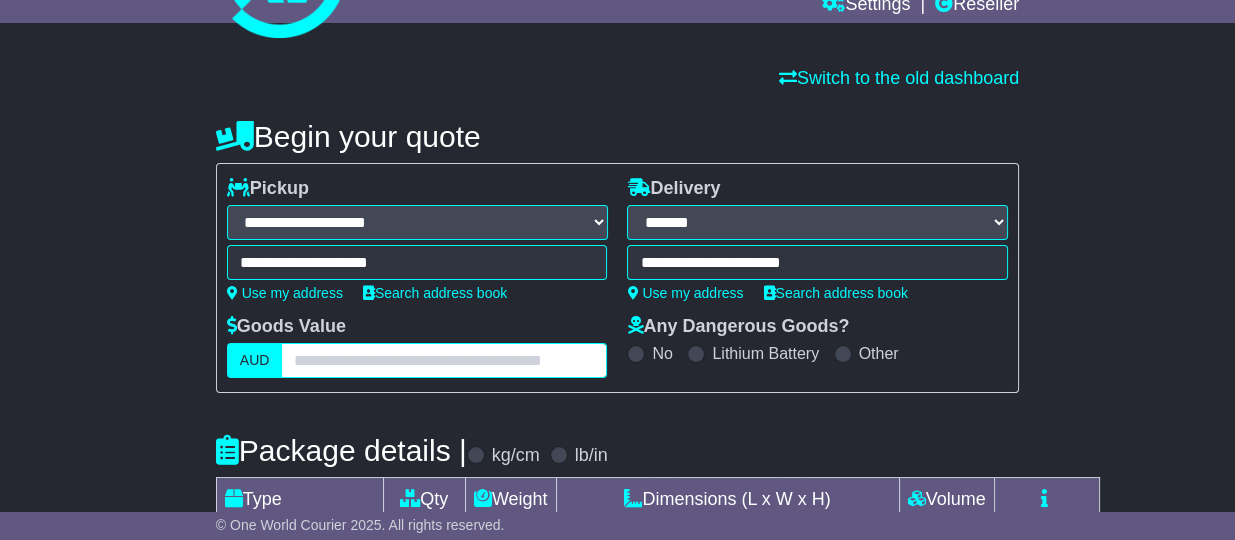 click at bounding box center [444, 360] 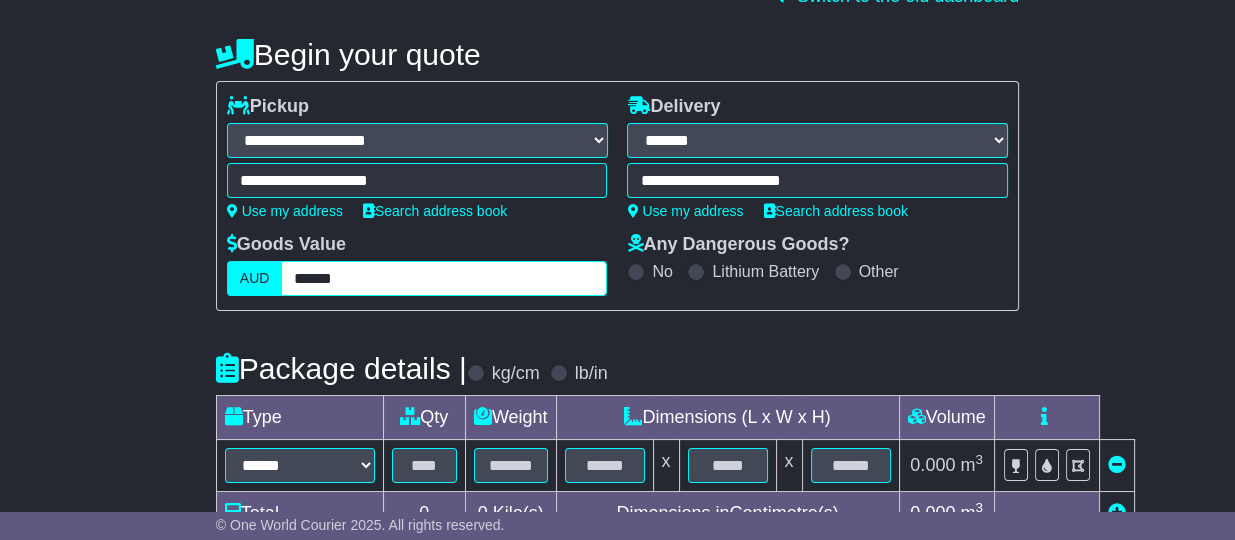 scroll, scrollTop: 250, scrollLeft: 0, axis: vertical 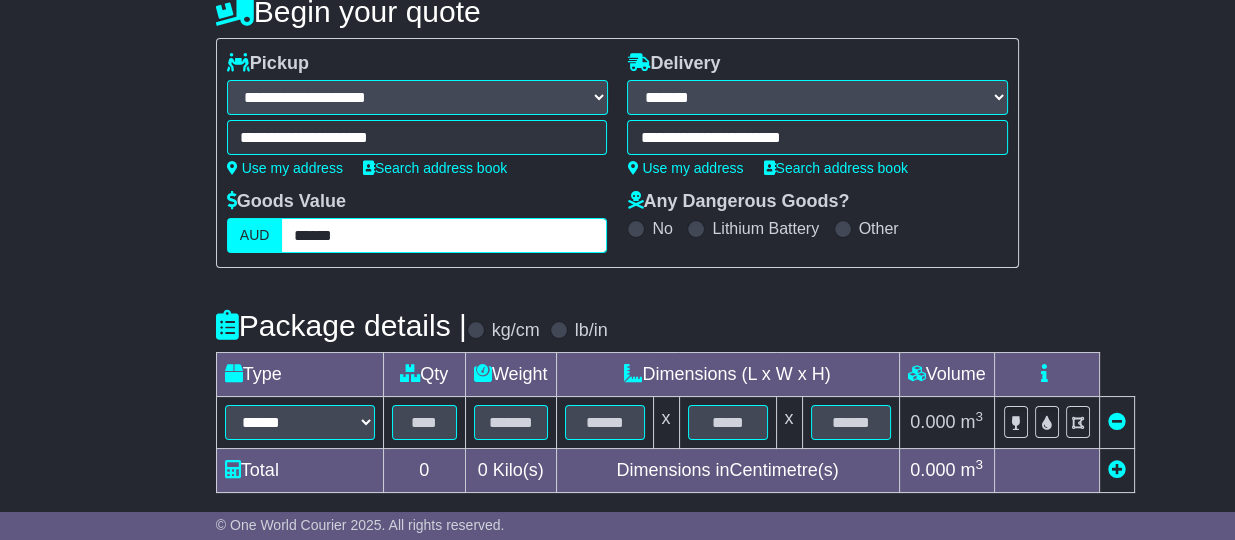 type on "******" 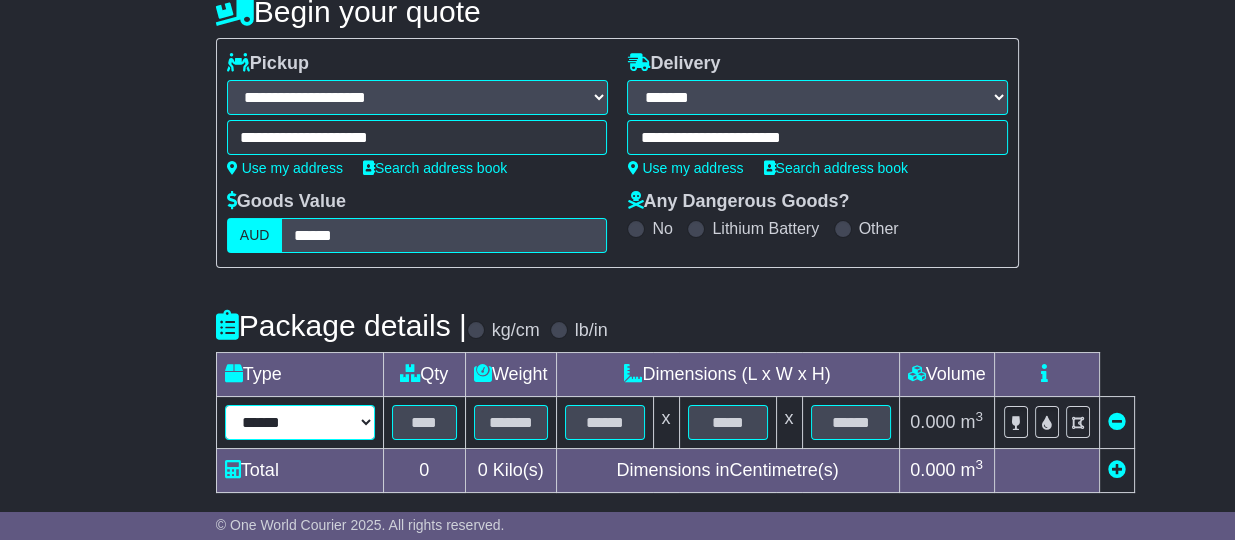 click on "****** ****** *** ******** ***** **** **** ****** *** *******" at bounding box center (300, 422) 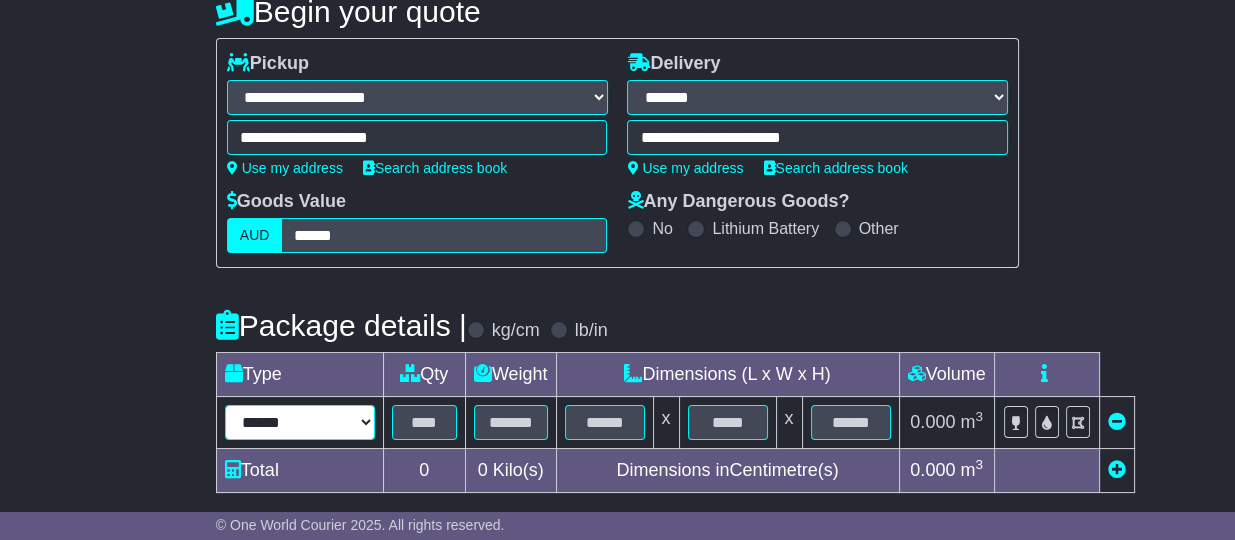 select on "***" 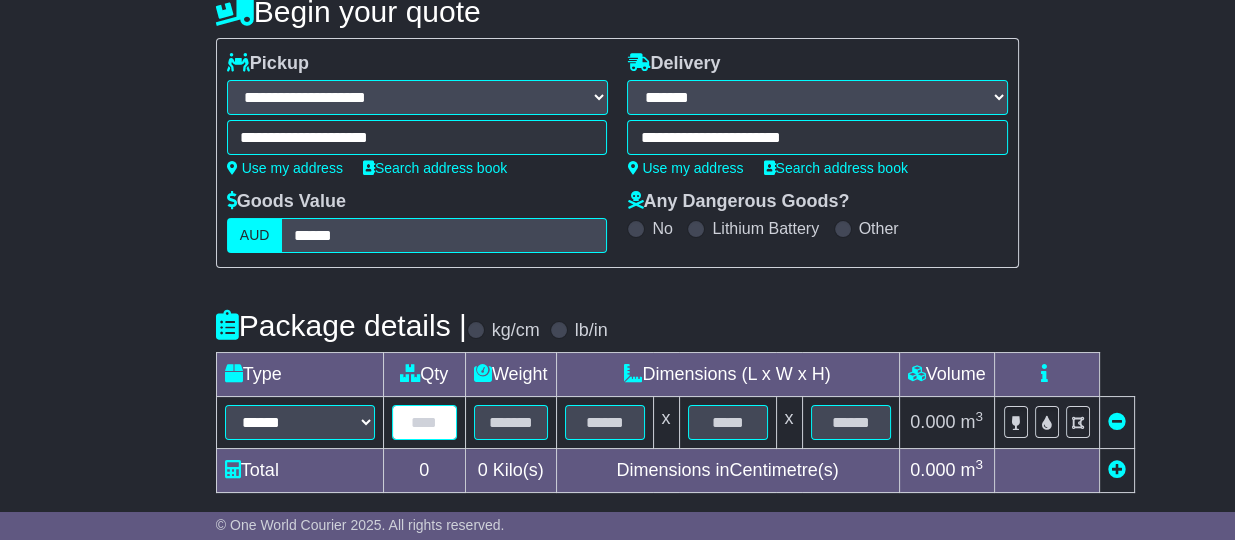 click at bounding box center (424, 422) 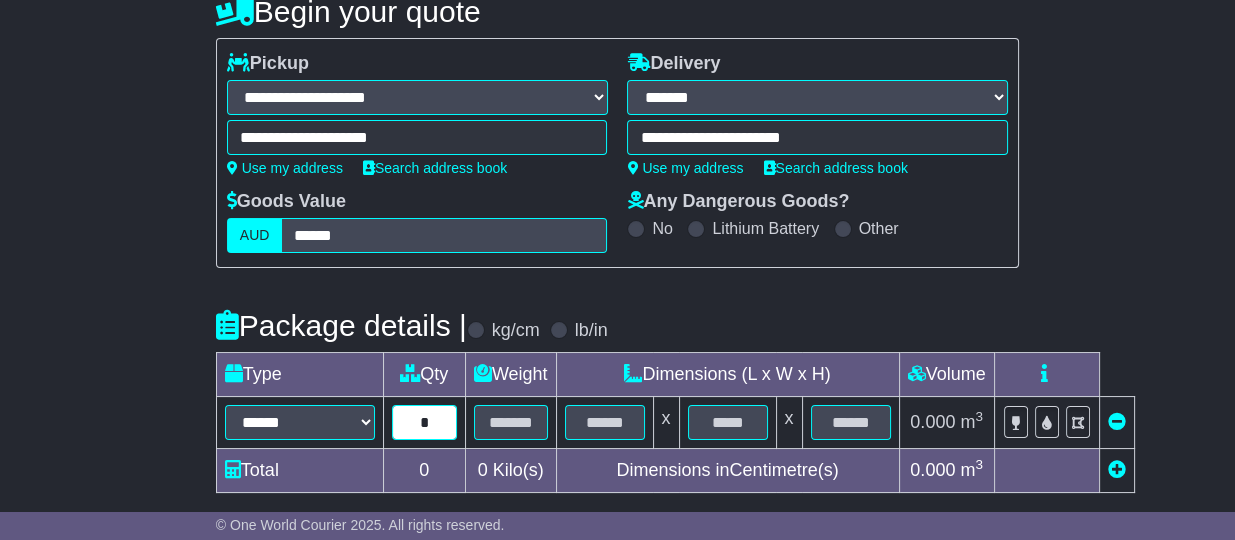 type on "*" 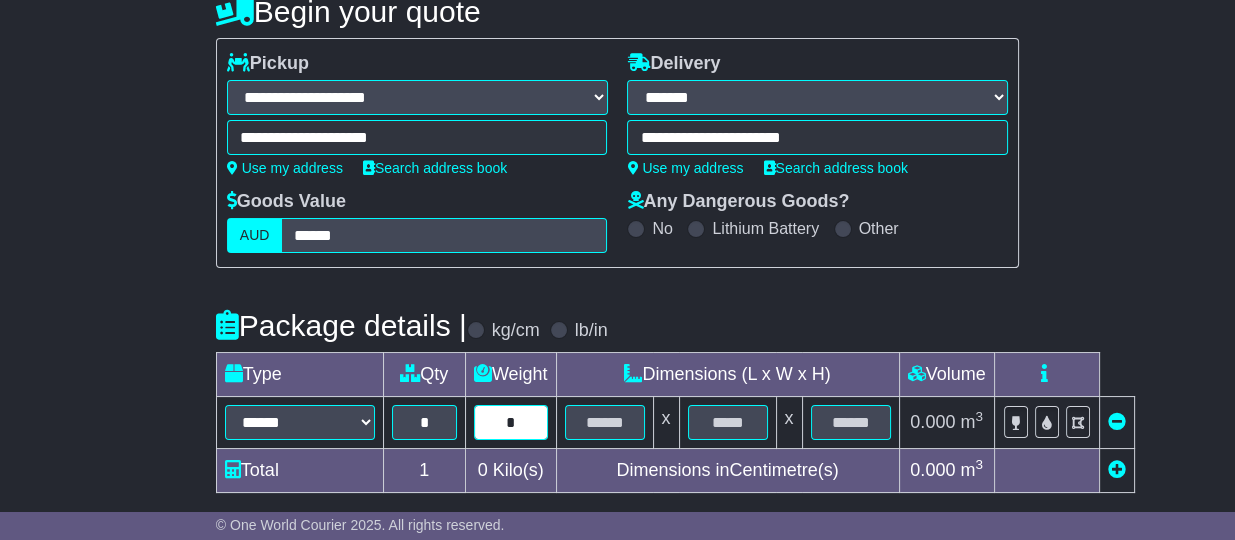 type on "*" 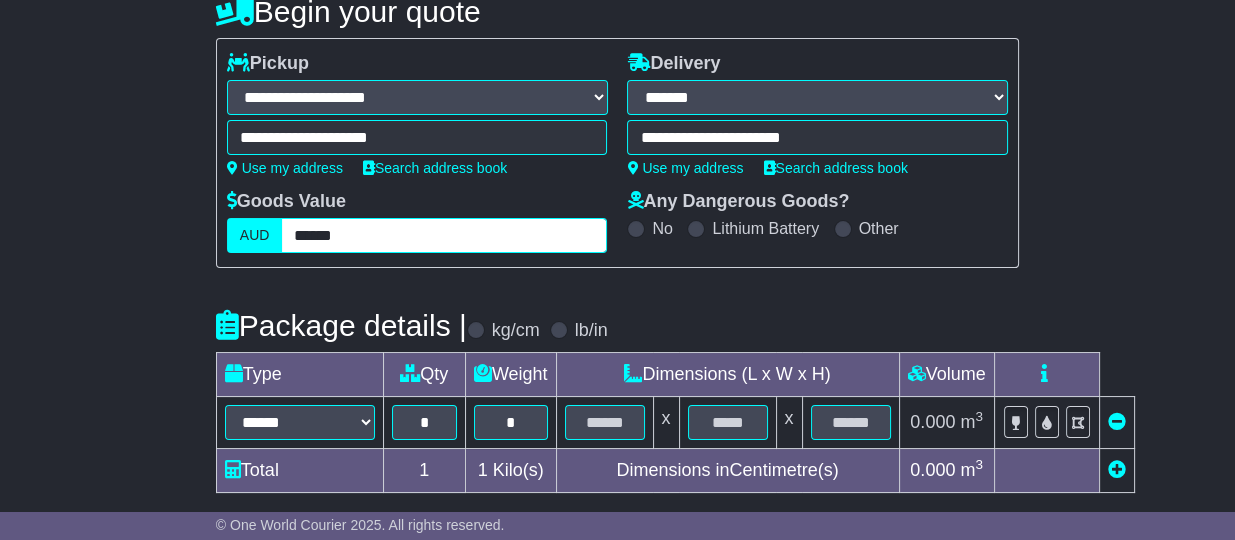 drag, startPoint x: 369, startPoint y: 230, endPoint x: 15, endPoint y: 239, distance: 354.11438 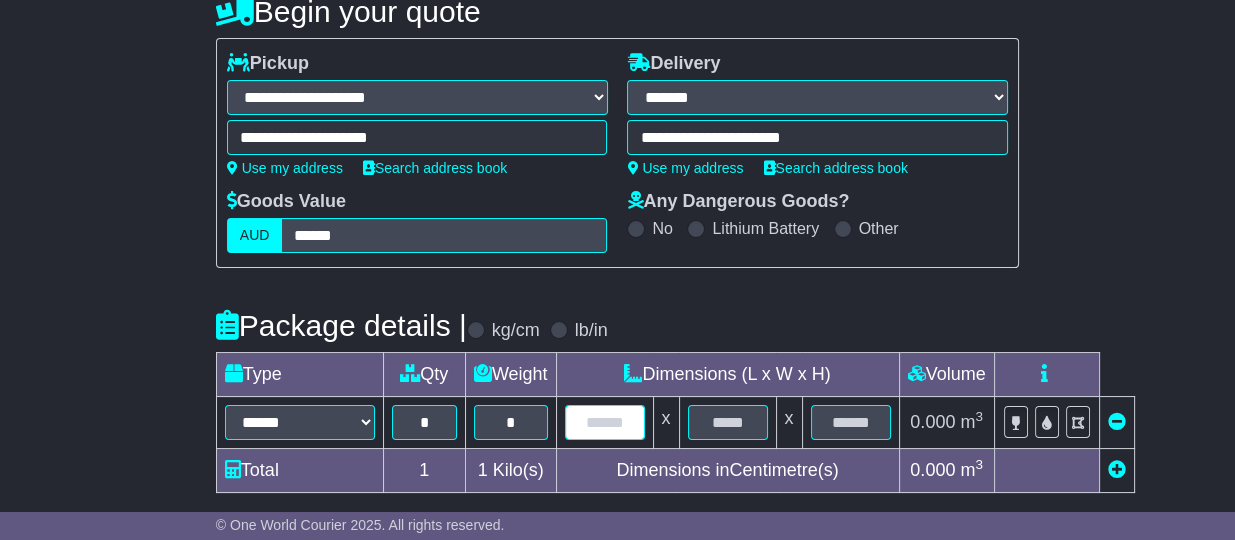 drag, startPoint x: 611, startPoint y: 419, endPoint x: 596, endPoint y: 412, distance: 16.552946 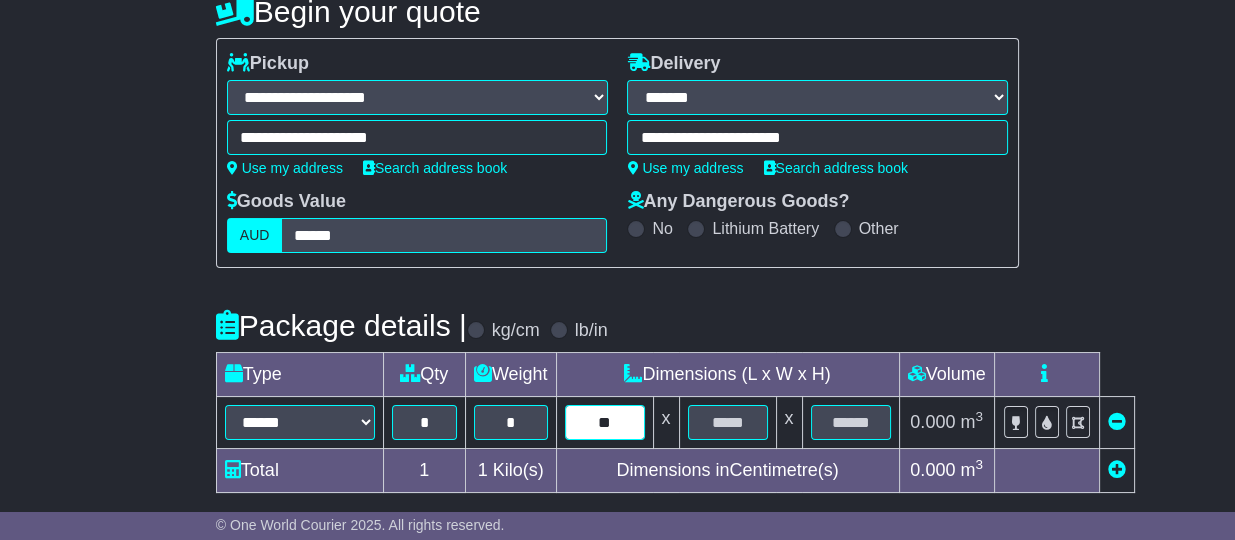 type on "**" 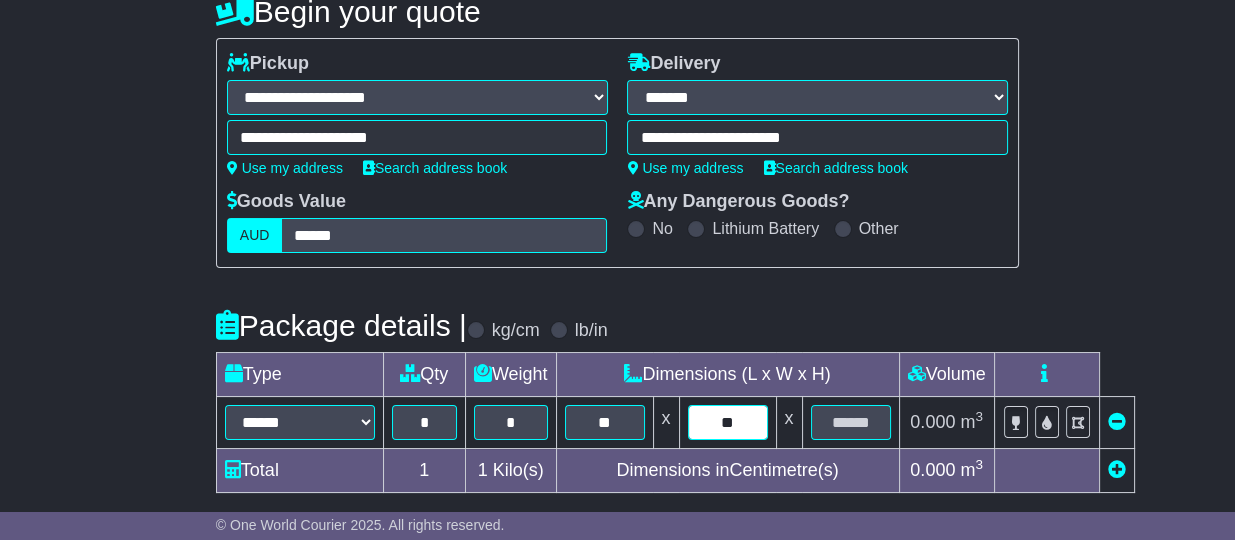 type on "**" 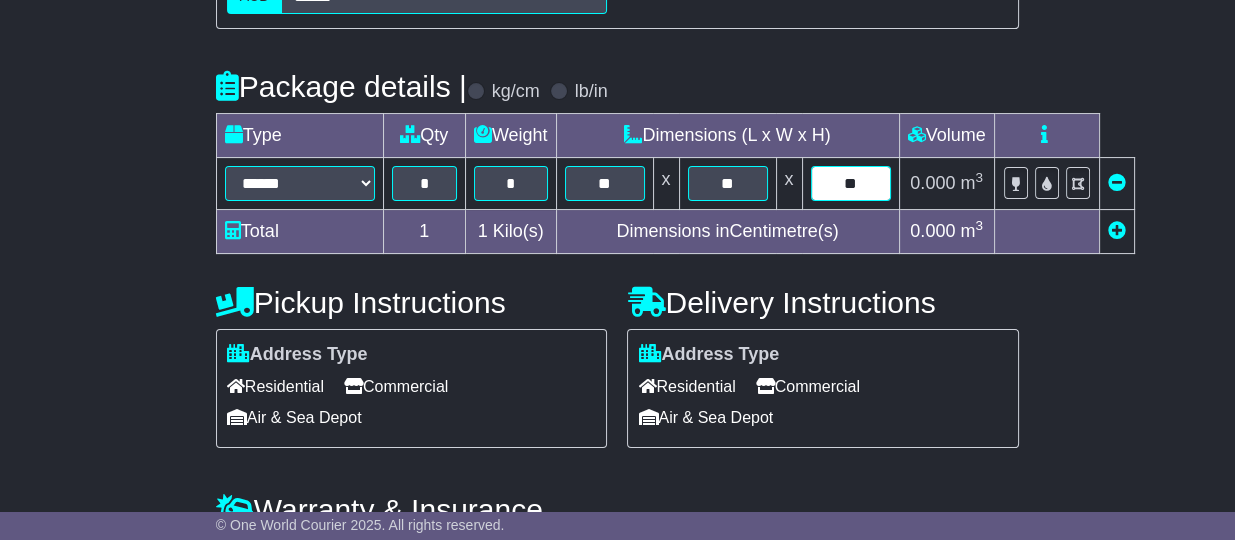 scroll, scrollTop: 500, scrollLeft: 0, axis: vertical 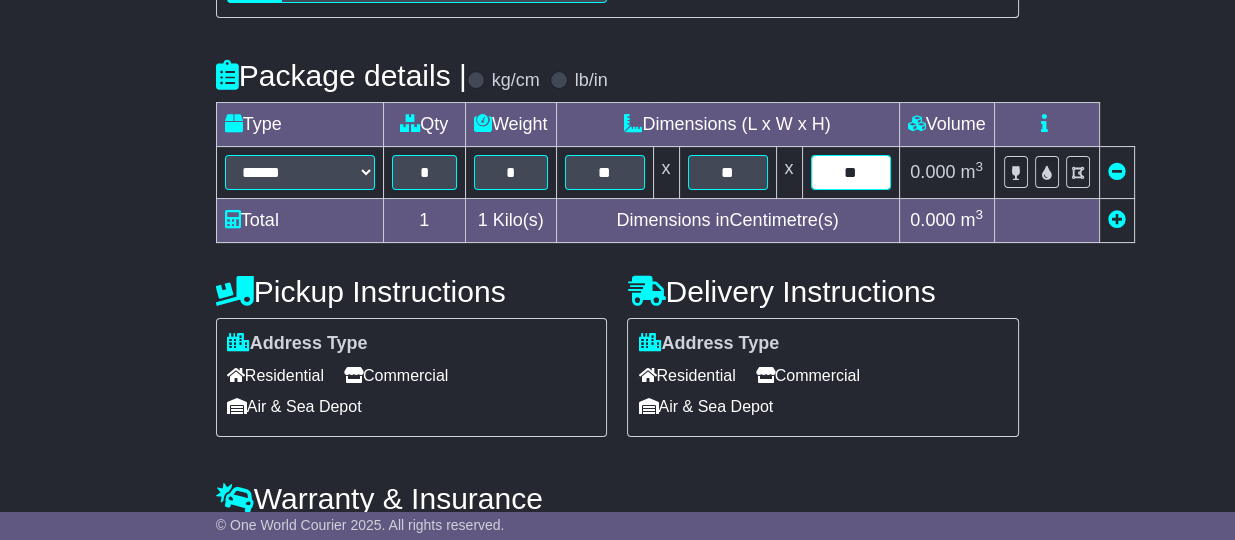 type on "**" 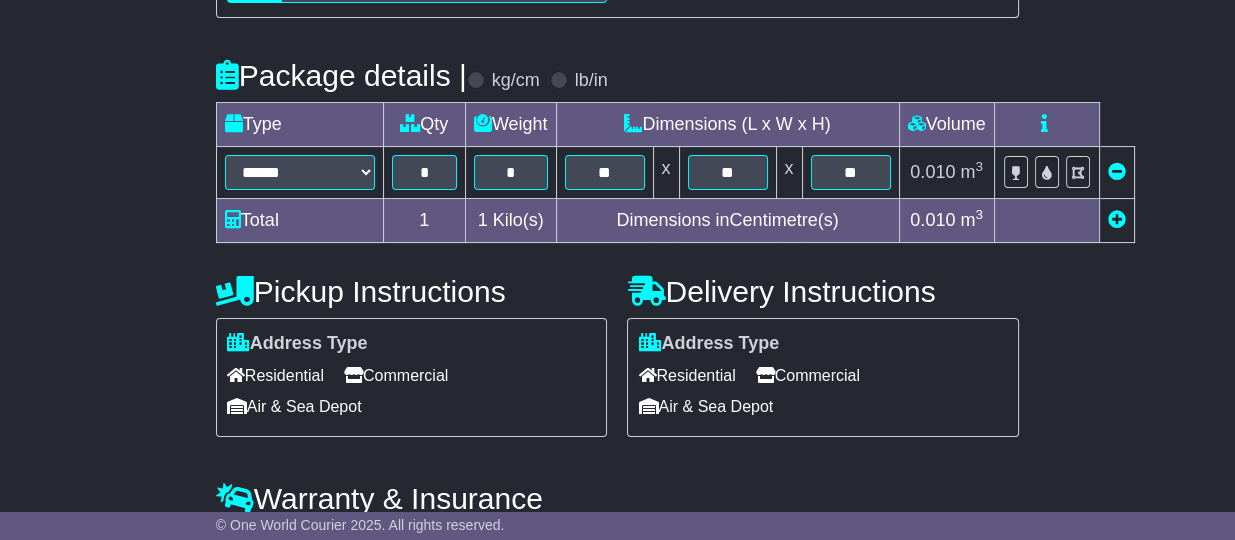 click on "Commercial" at bounding box center (808, 375) 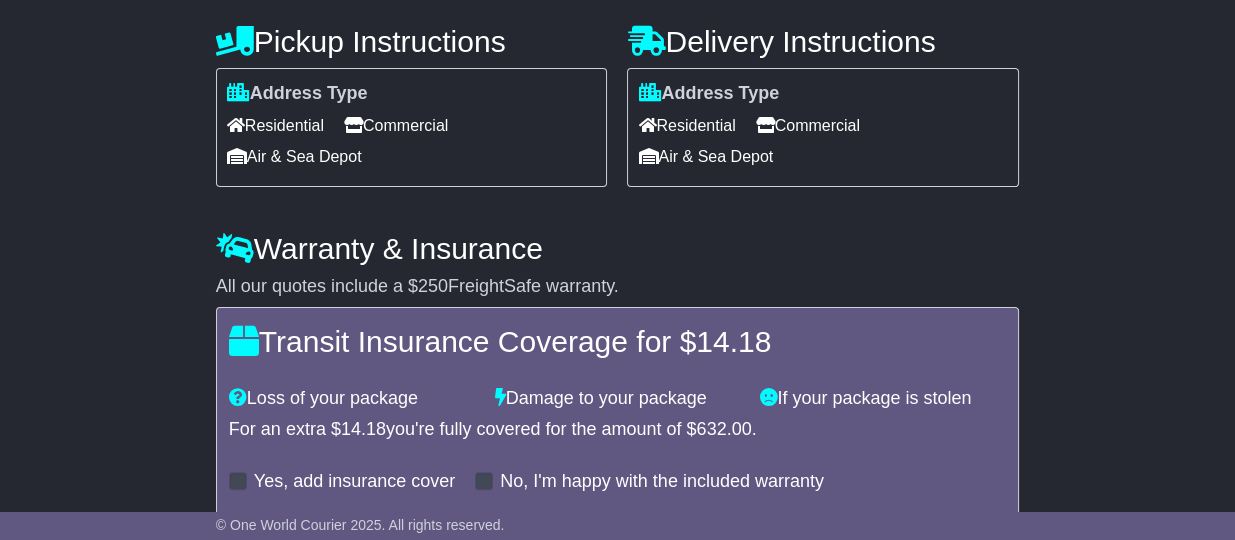 scroll, scrollTop: 836, scrollLeft: 0, axis: vertical 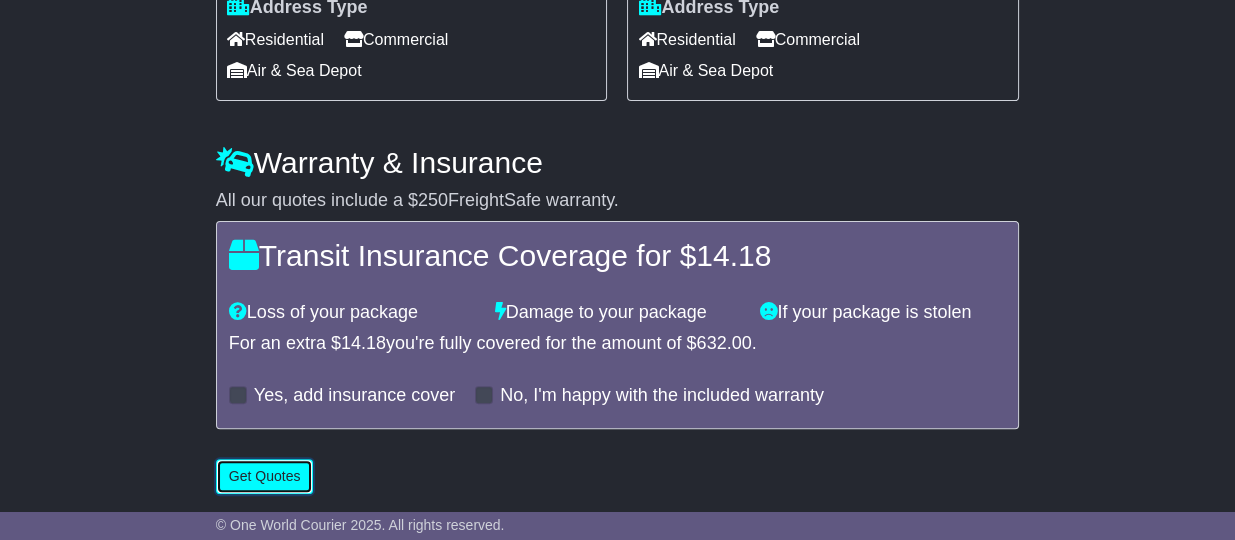 click on "Get Quotes" at bounding box center [265, 476] 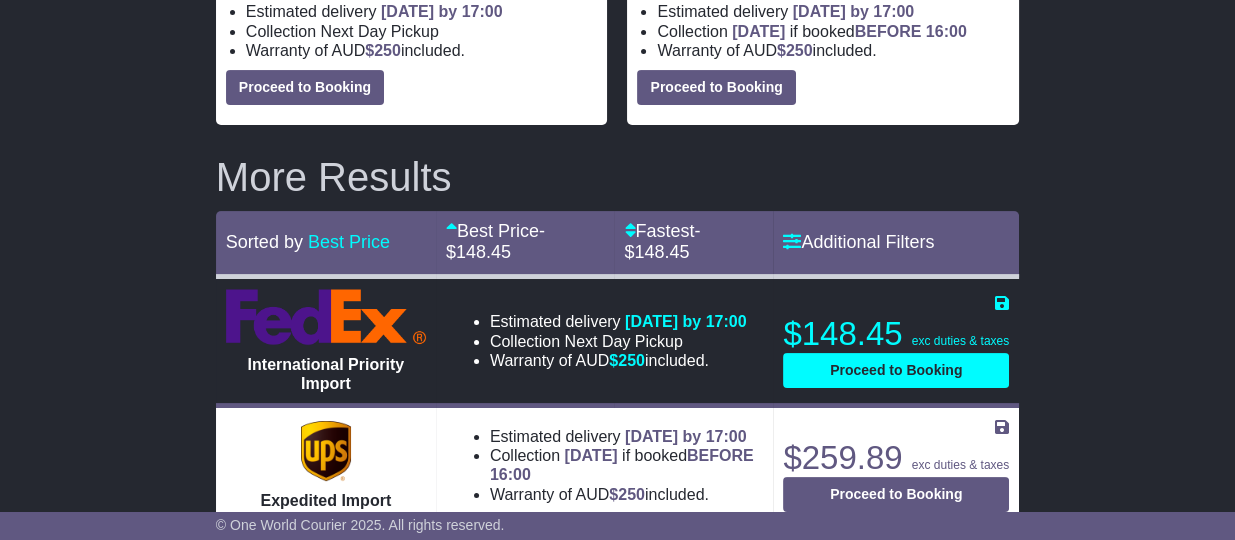 scroll, scrollTop: 375, scrollLeft: 0, axis: vertical 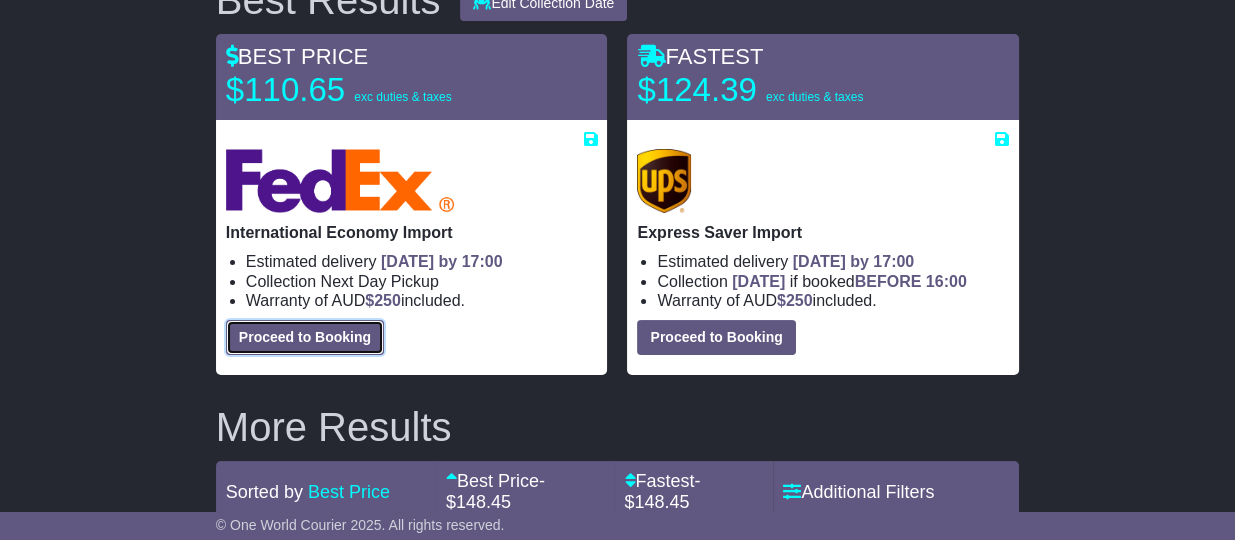 click on "Proceed to Booking" at bounding box center (305, 337) 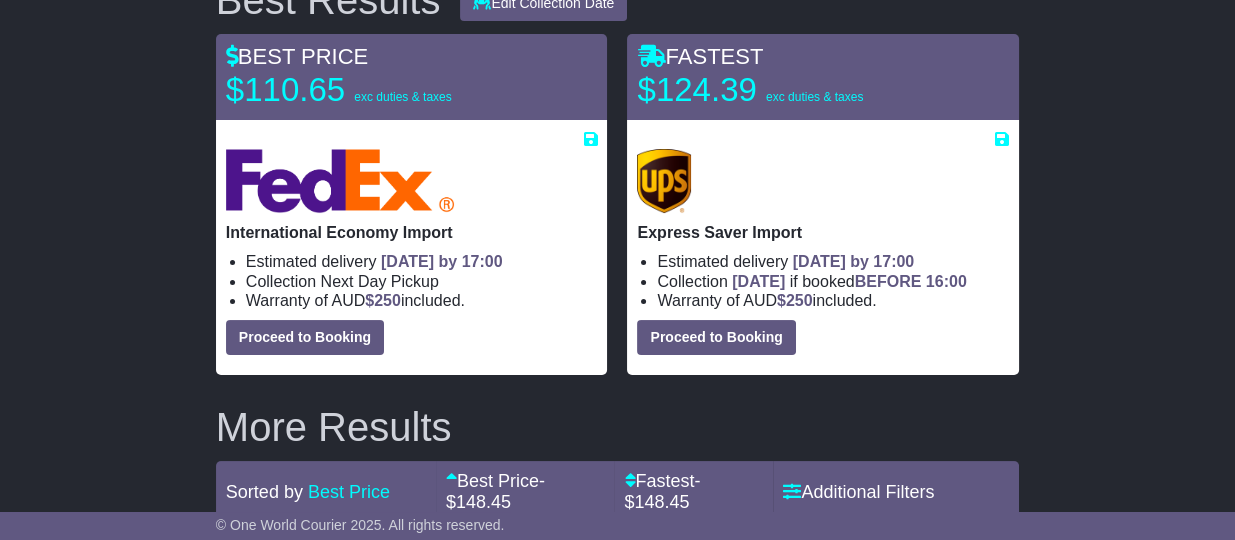 select on "***" 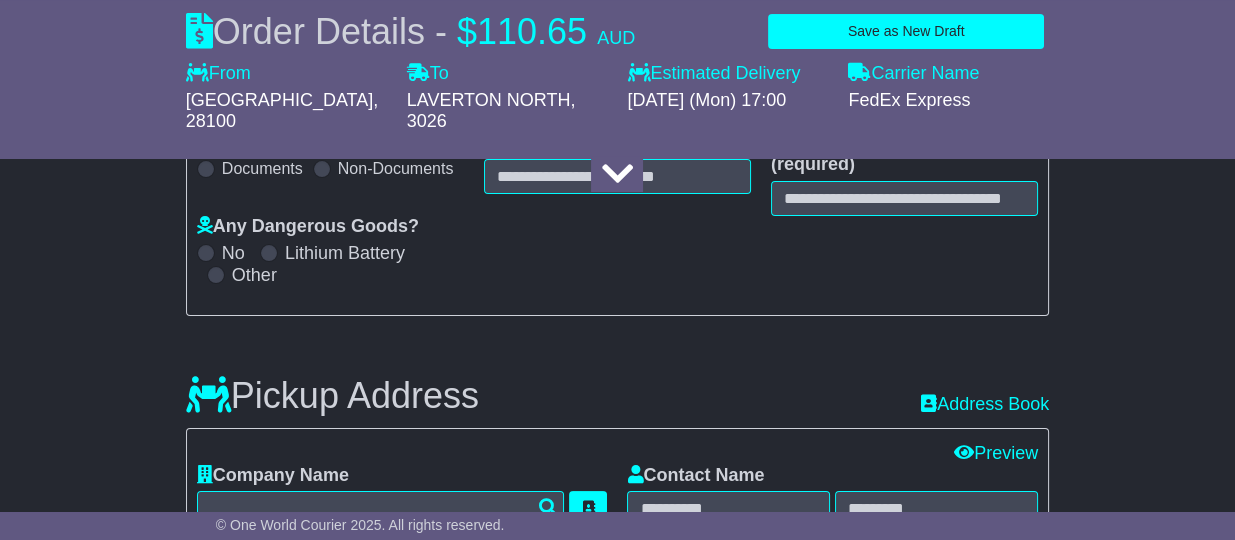 select 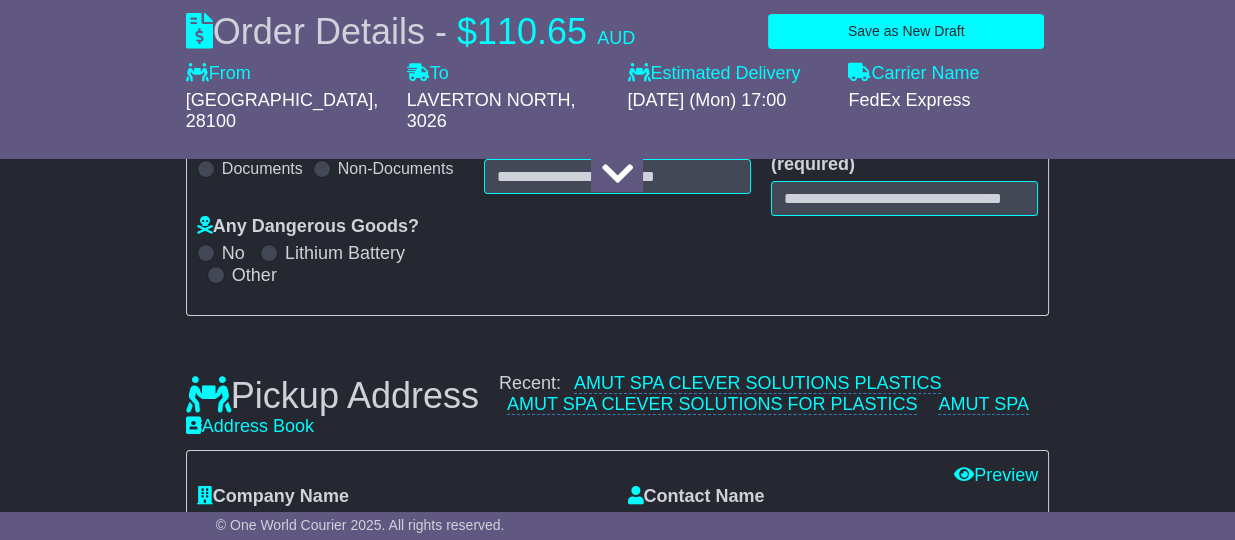 scroll, scrollTop: 125, scrollLeft: 0, axis: vertical 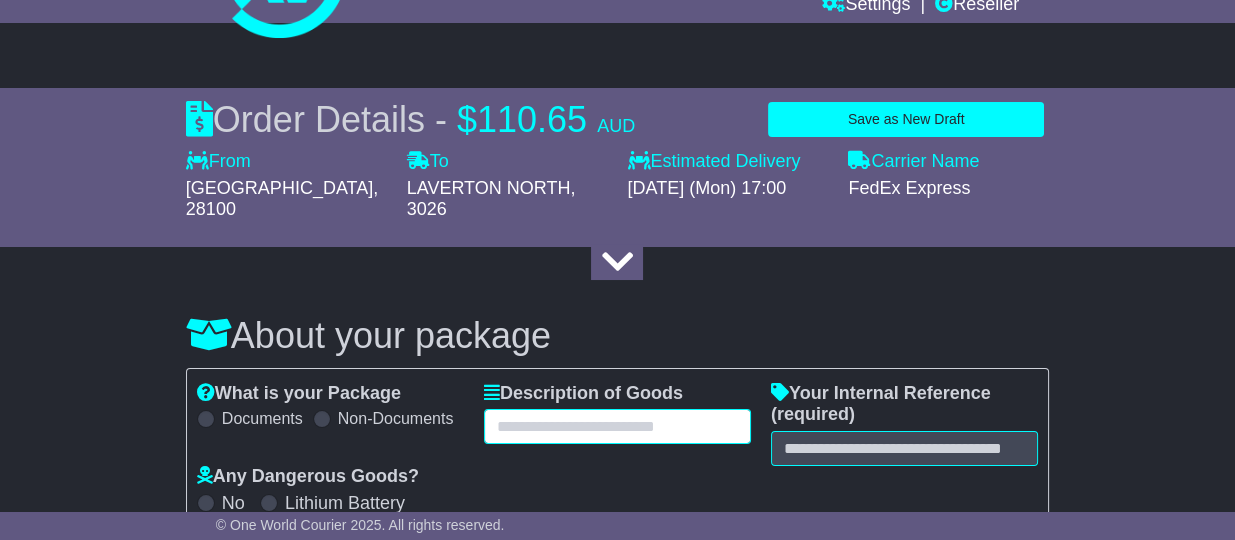 click at bounding box center (617, 426) 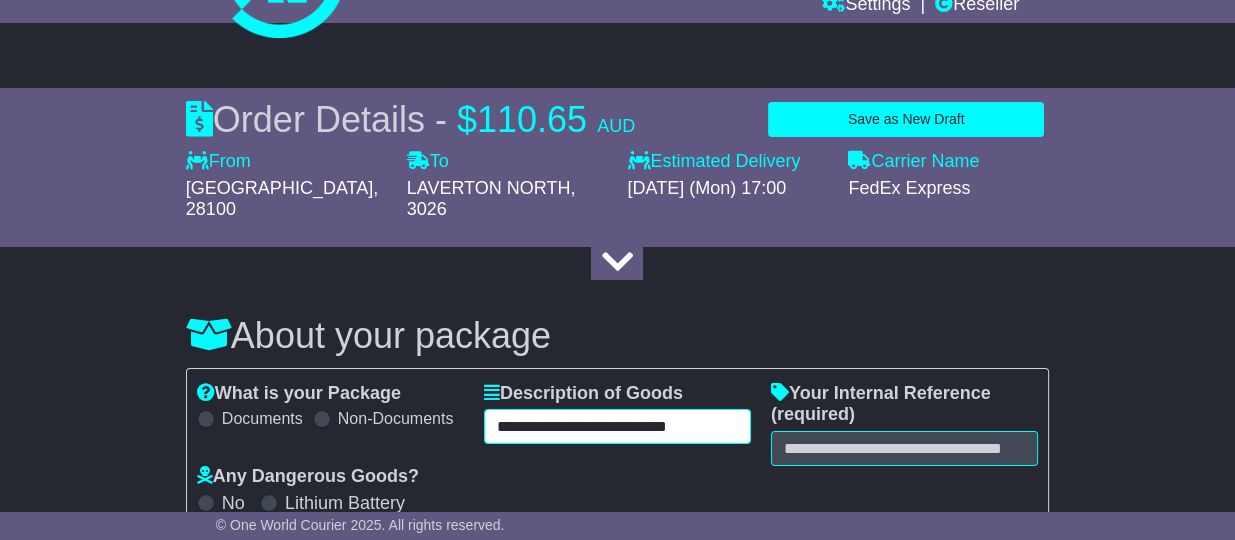 scroll, scrollTop: 0, scrollLeft: 0, axis: both 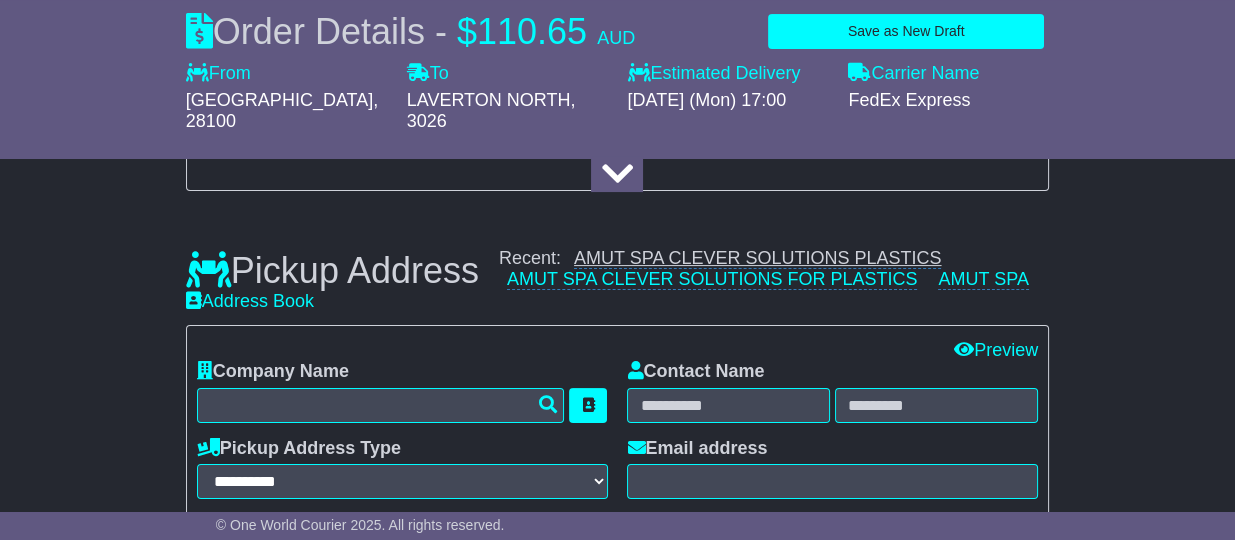type on "*********" 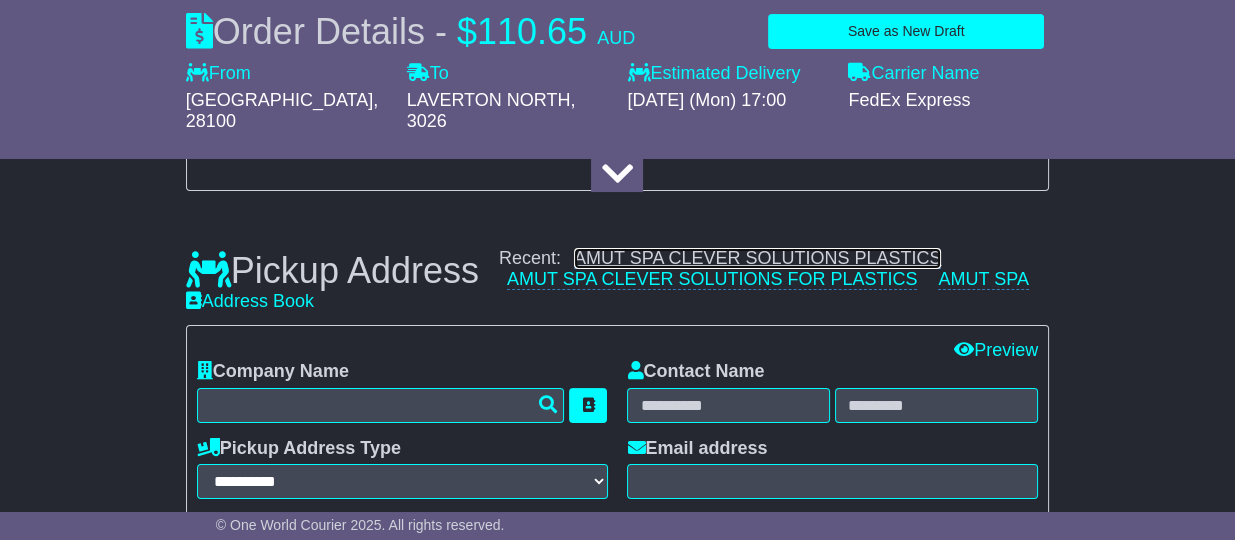 click on "AMUT SPA CLEVER SOLUTIONS PLASTICS" at bounding box center [757, 258] 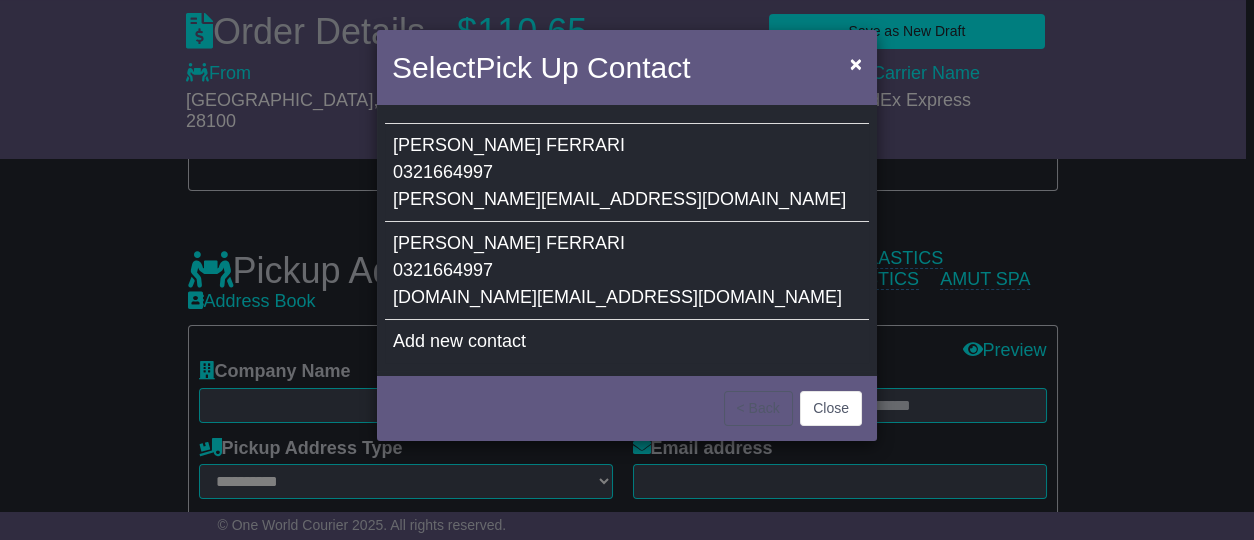 click on "GIULIA   FERRARI
0321664997
g.ferrari@amut.it" at bounding box center (627, 271) 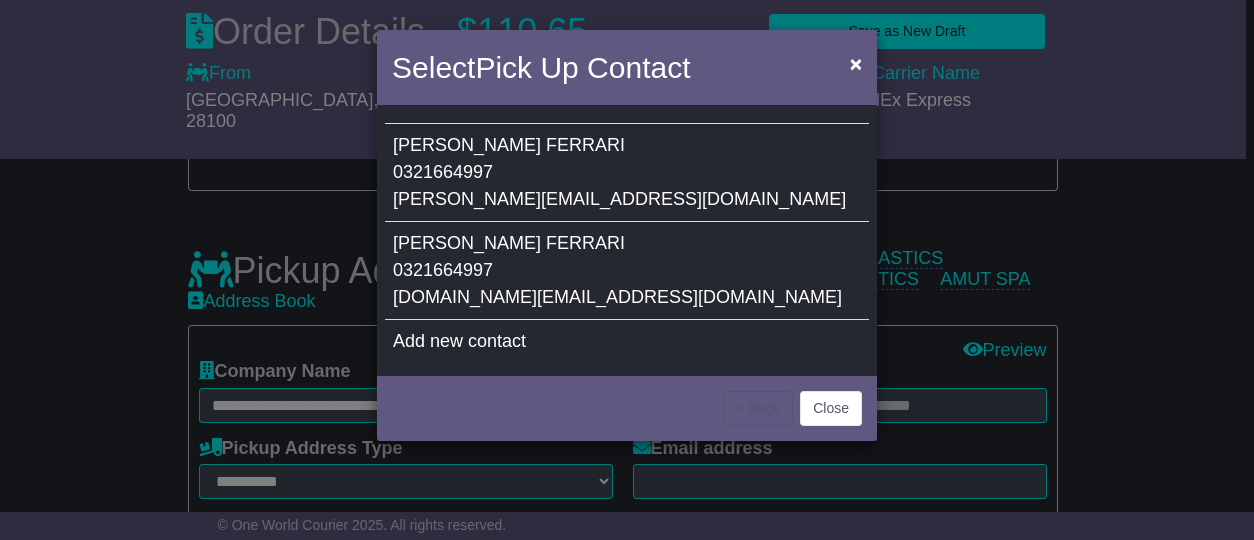 type on "**********" 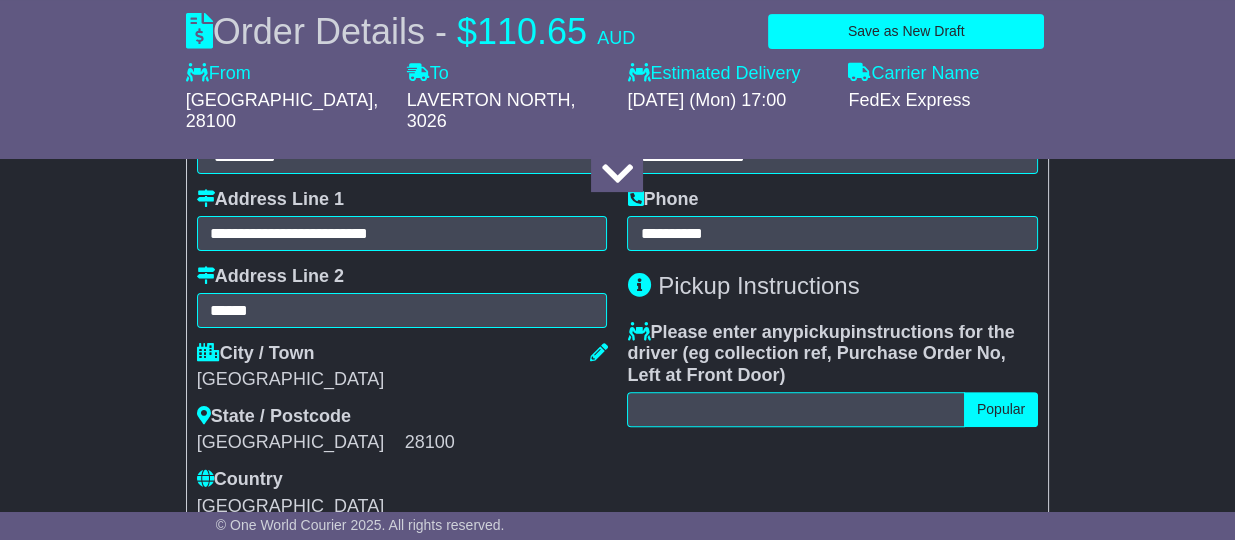 scroll, scrollTop: 875, scrollLeft: 0, axis: vertical 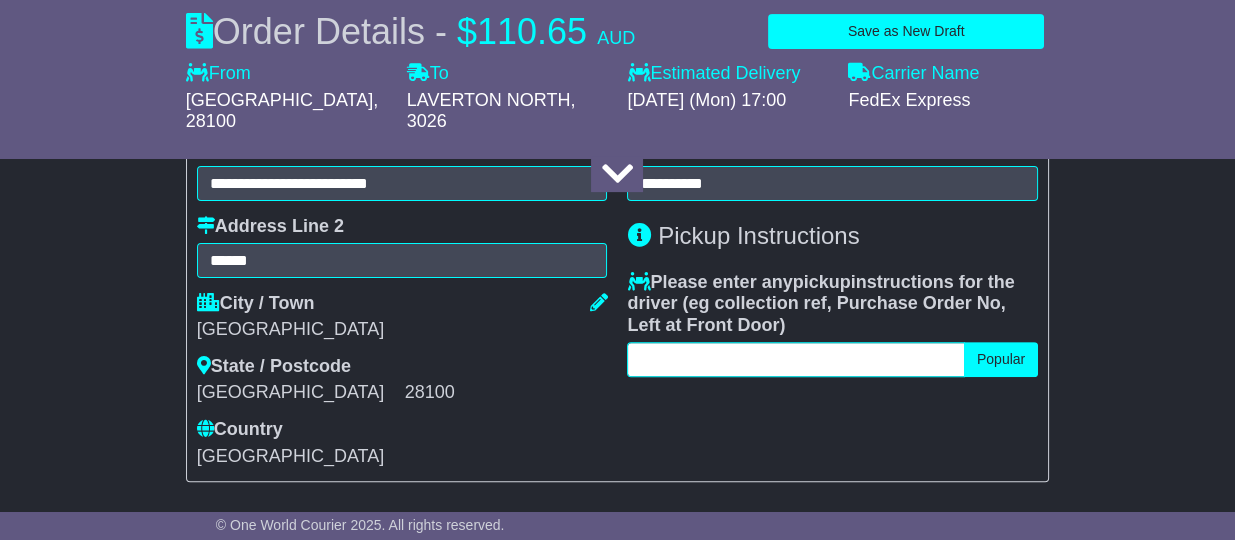 click at bounding box center [795, 359] 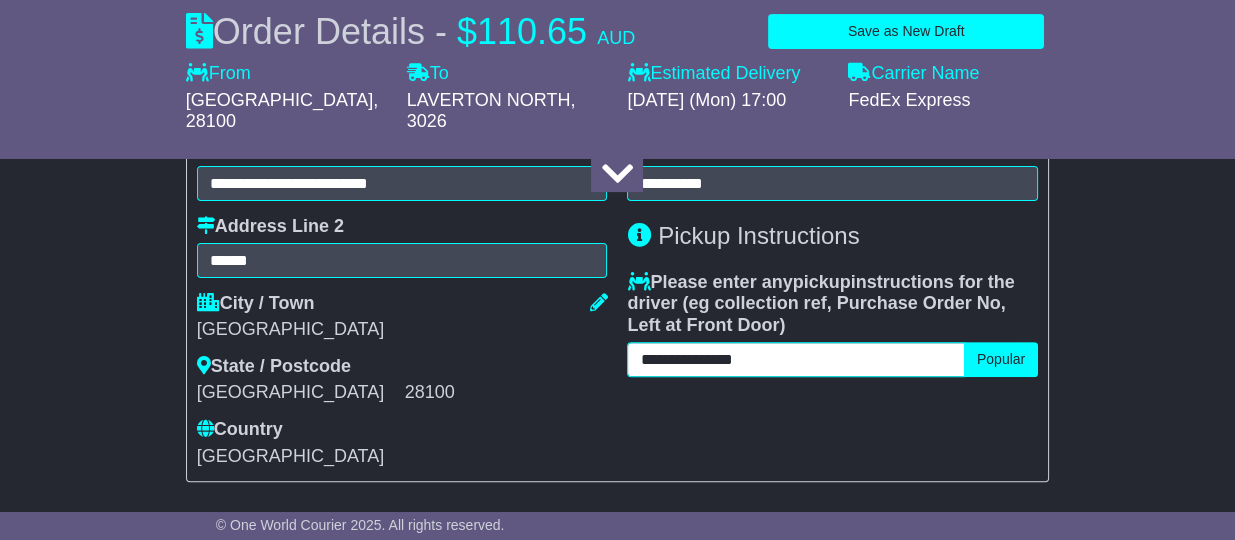 drag, startPoint x: 793, startPoint y: 332, endPoint x: 405, endPoint y: 341, distance: 388.10437 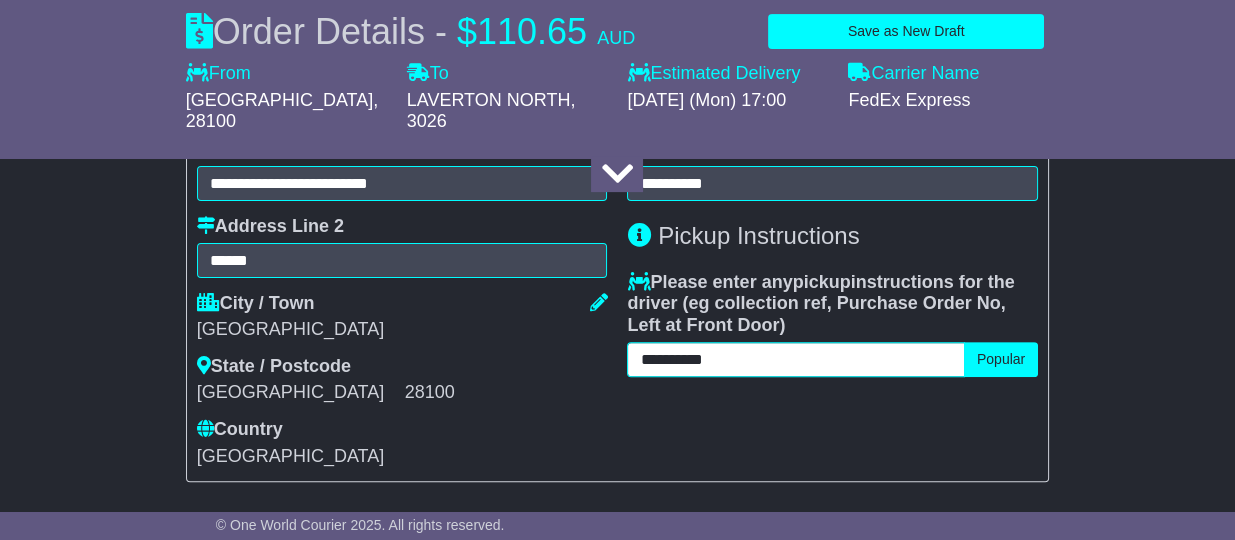 type on "**********" 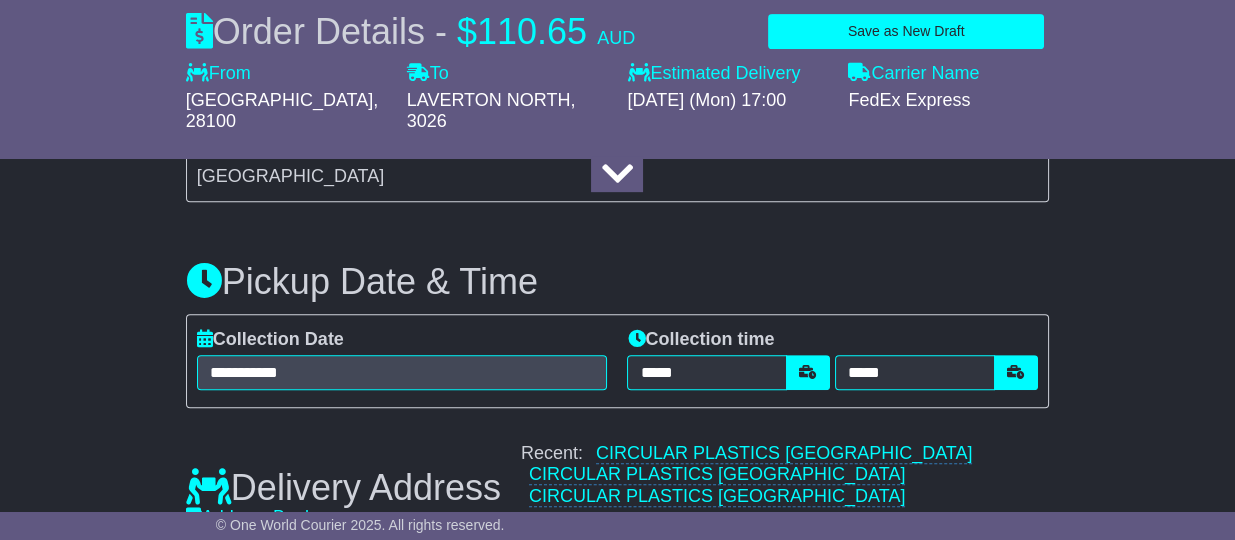 scroll, scrollTop: 1250, scrollLeft: 0, axis: vertical 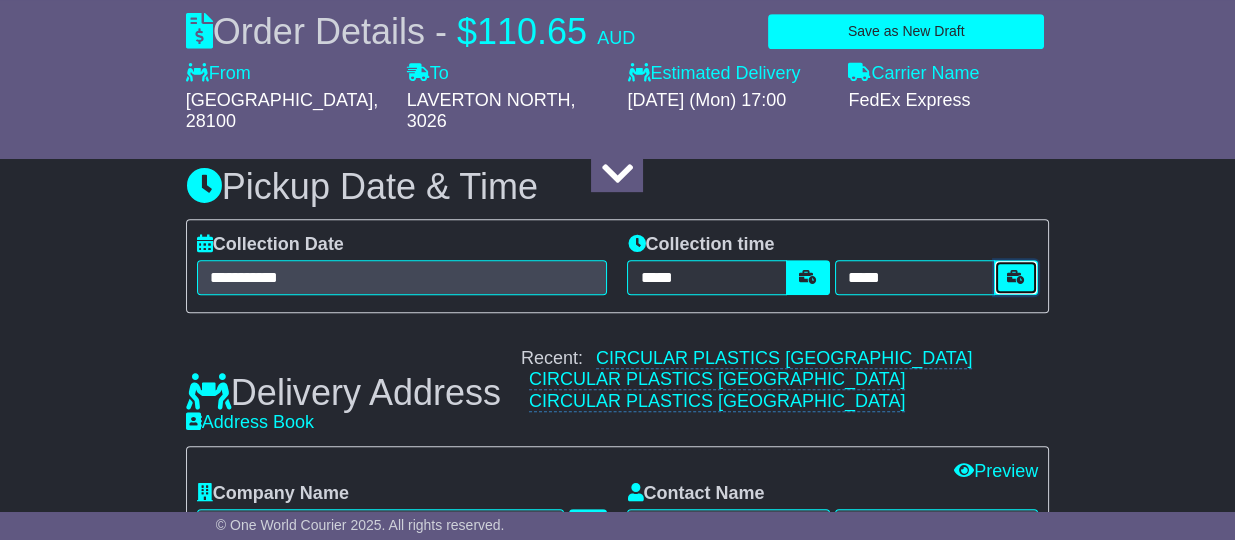 click at bounding box center [1016, 277] 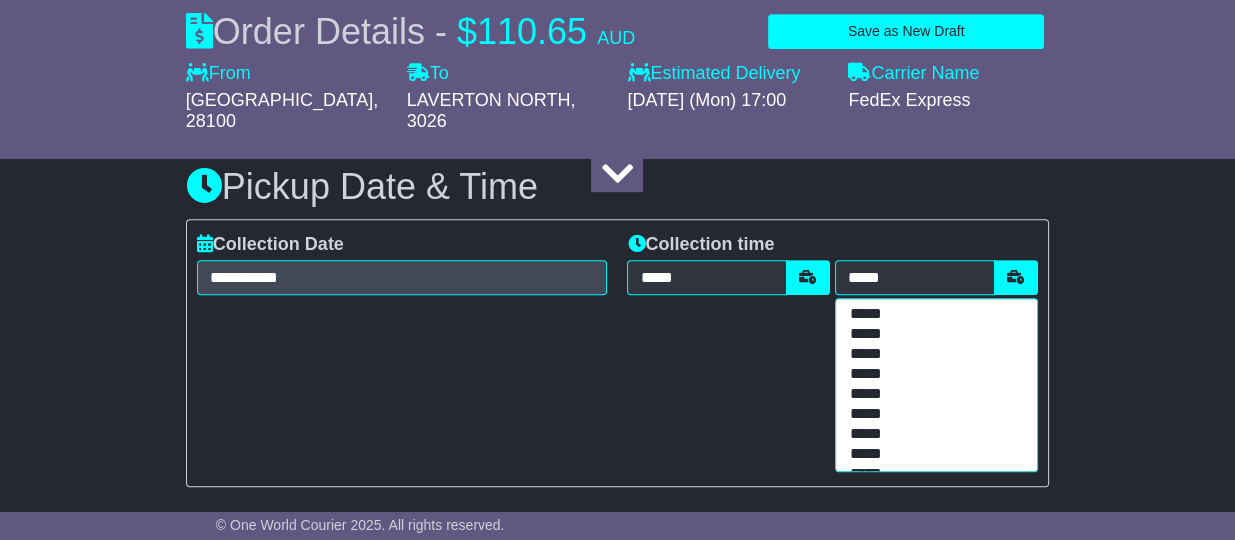 scroll, scrollTop: 125, scrollLeft: 0, axis: vertical 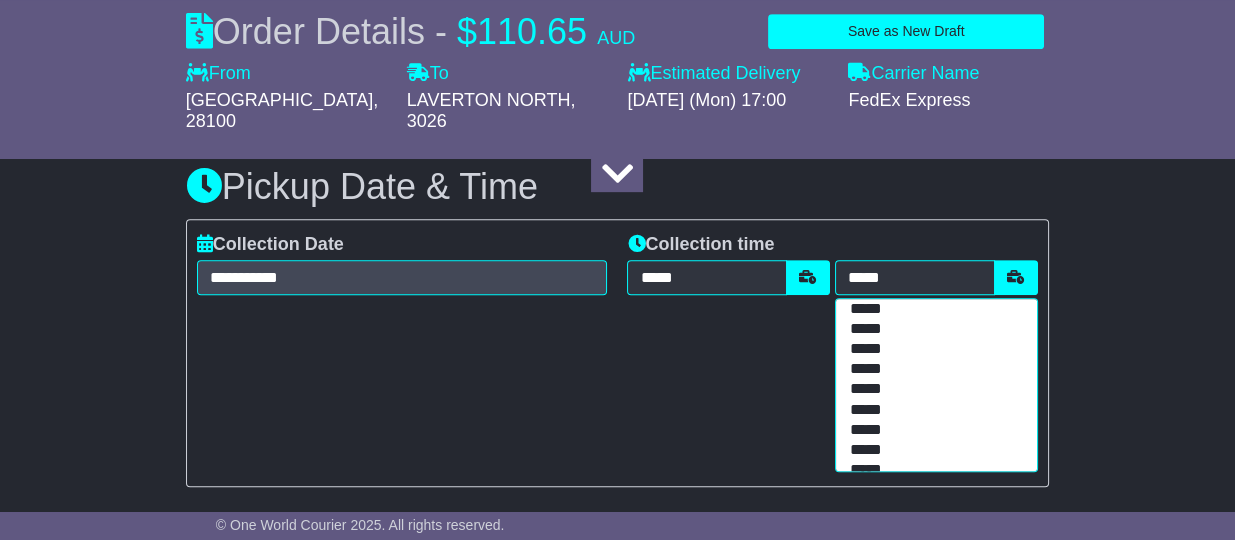 click on "*****" at bounding box center (932, 390) 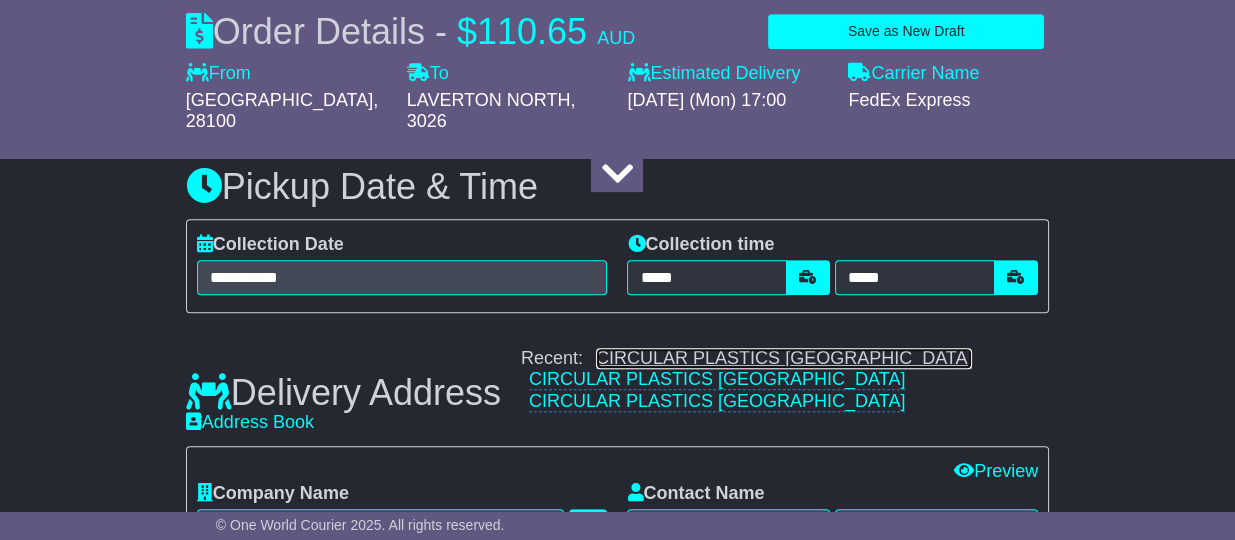 click on "CIRCULAR PLASTICS [GEOGRAPHIC_DATA]" at bounding box center (784, 358) 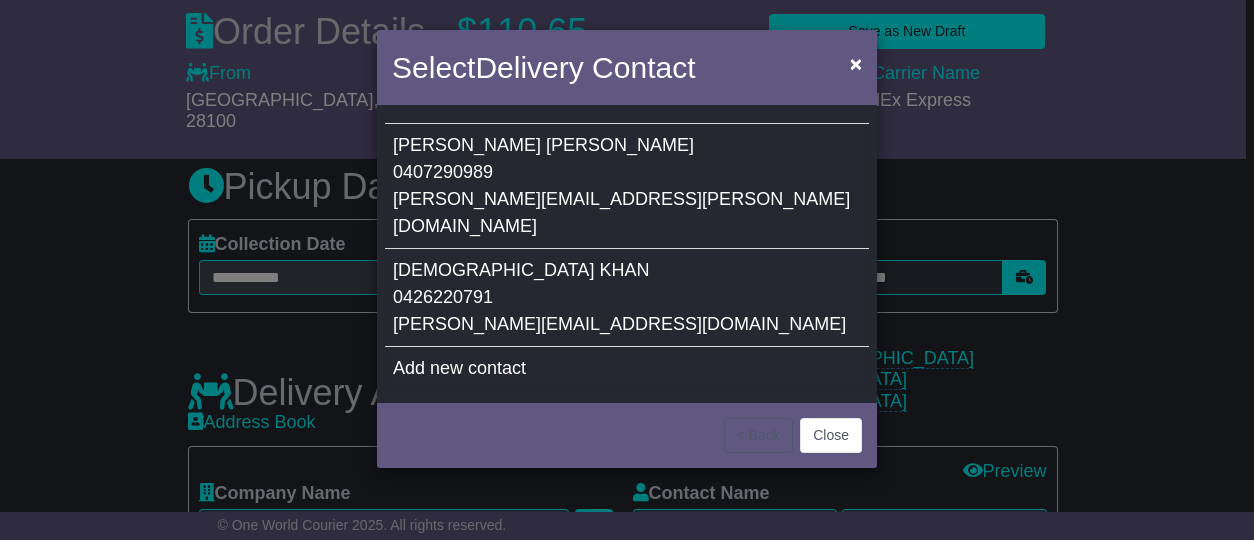 click on "TONY   LIBERATORE
0407290989
TONY.LIBERATORE@CIRCULARPLASTICSAUSTRALIA.COM" at bounding box center [627, 186] 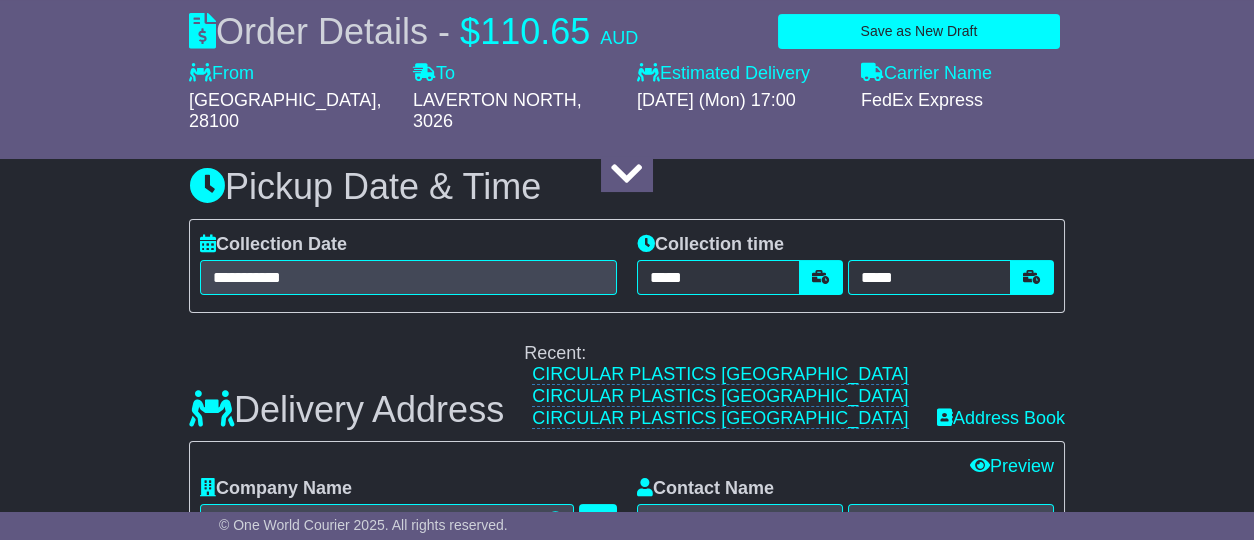 type on "**********" 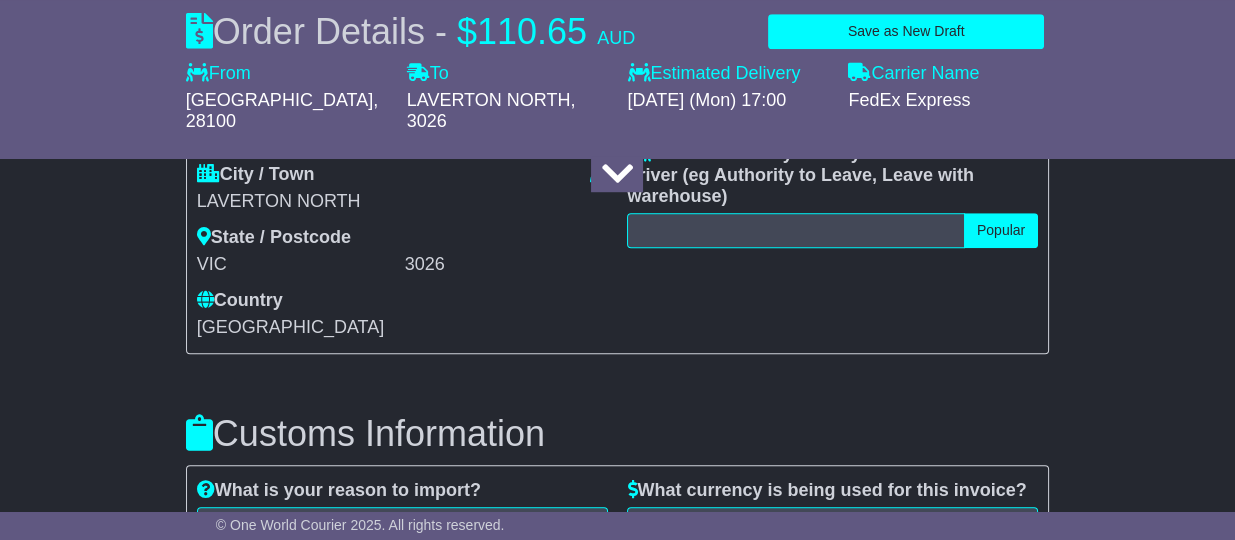 scroll, scrollTop: 2000, scrollLeft: 0, axis: vertical 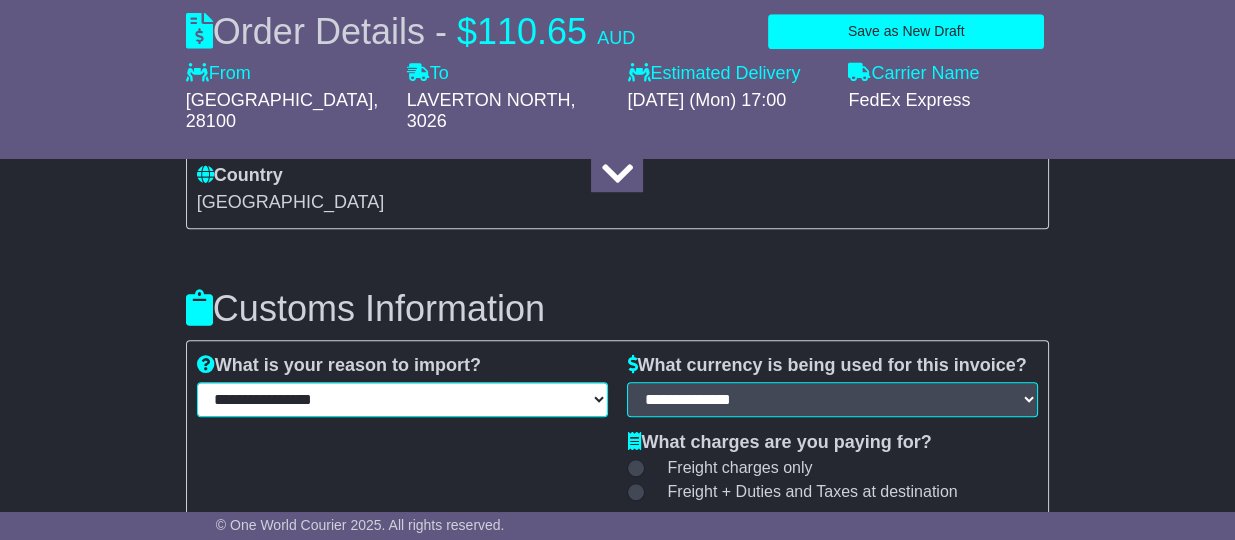 click on "**********" at bounding box center [402, 399] 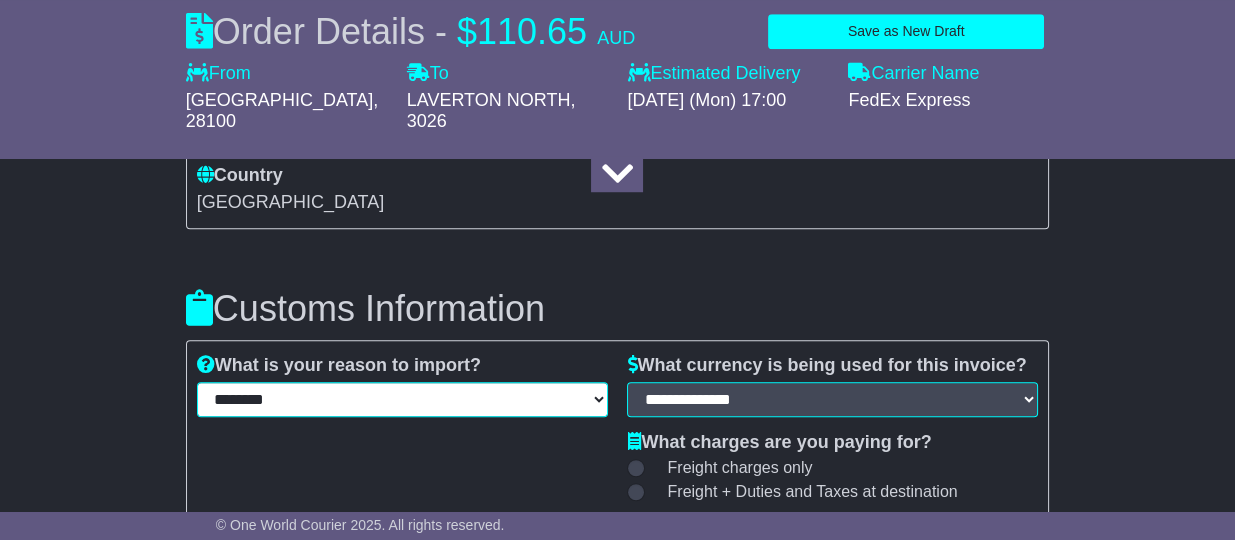 click on "**********" at bounding box center [402, 399] 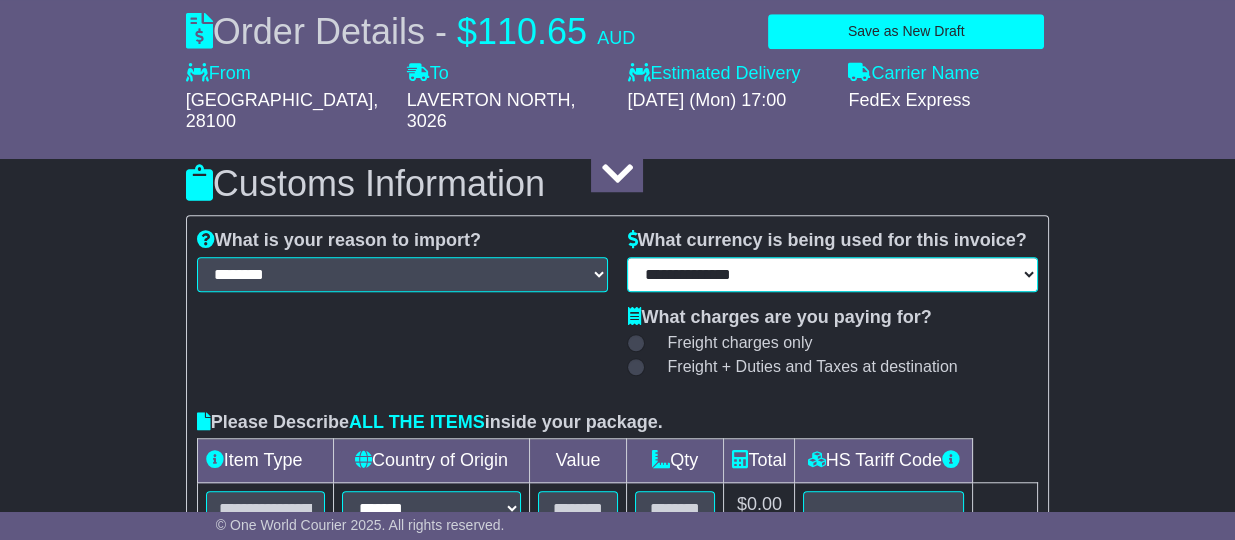 click on "**********" at bounding box center [832, 274] 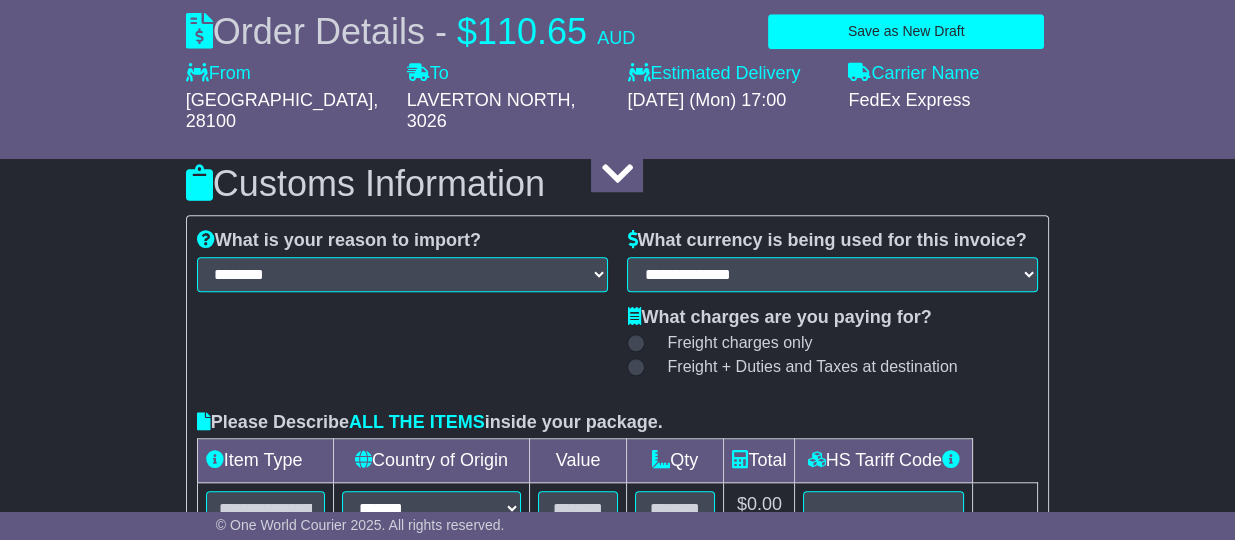 click on "Freight + Duties and Taxes at destination" at bounding box center (812, 366) 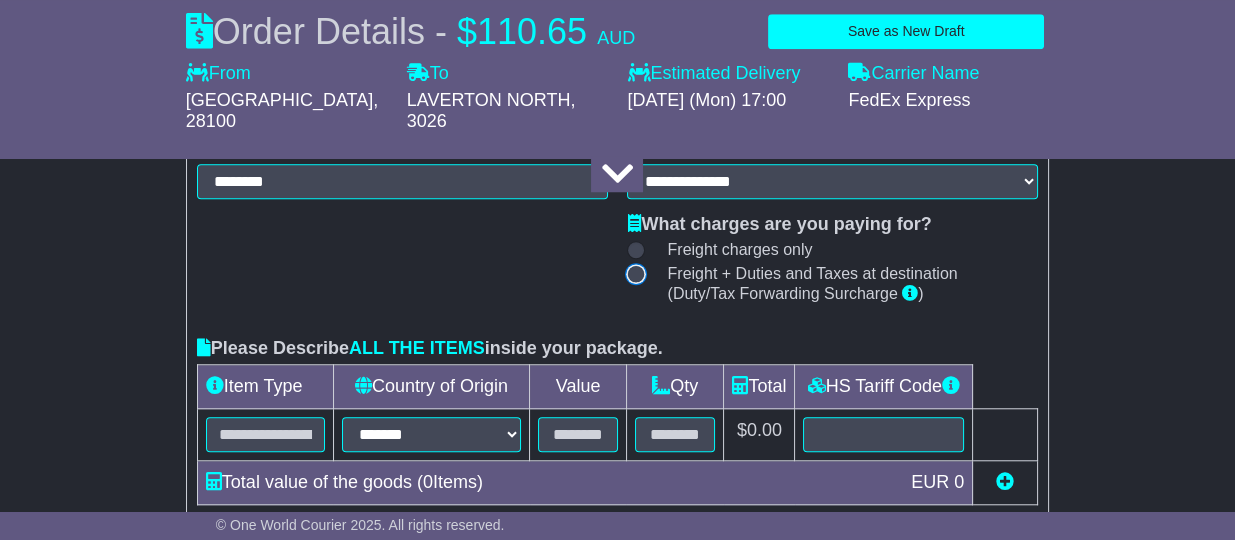 scroll, scrollTop: 2250, scrollLeft: 0, axis: vertical 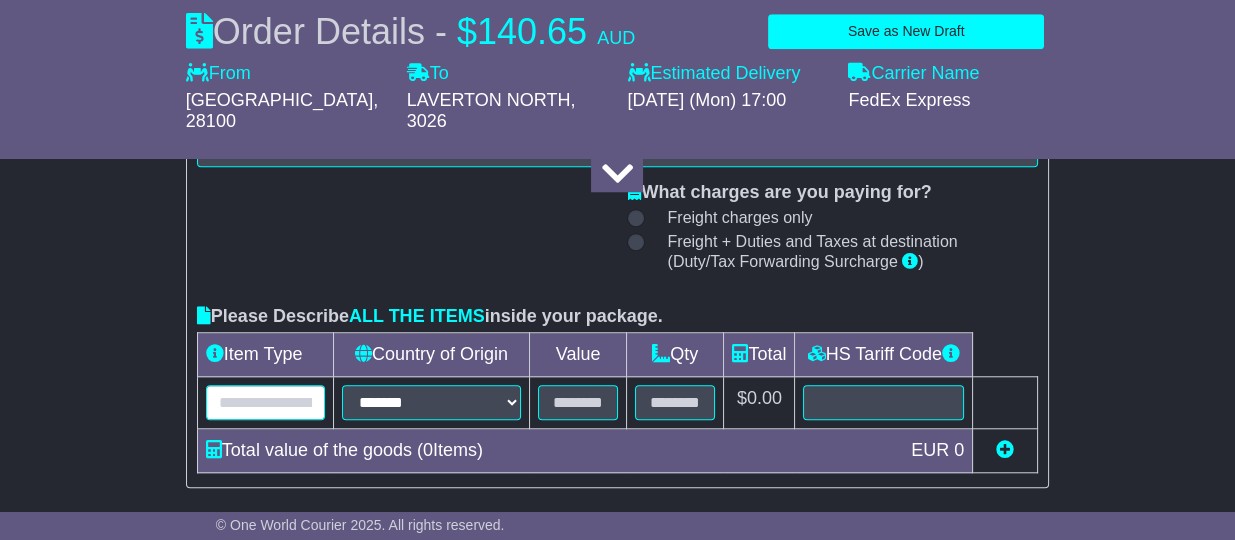 click at bounding box center (265, 402) 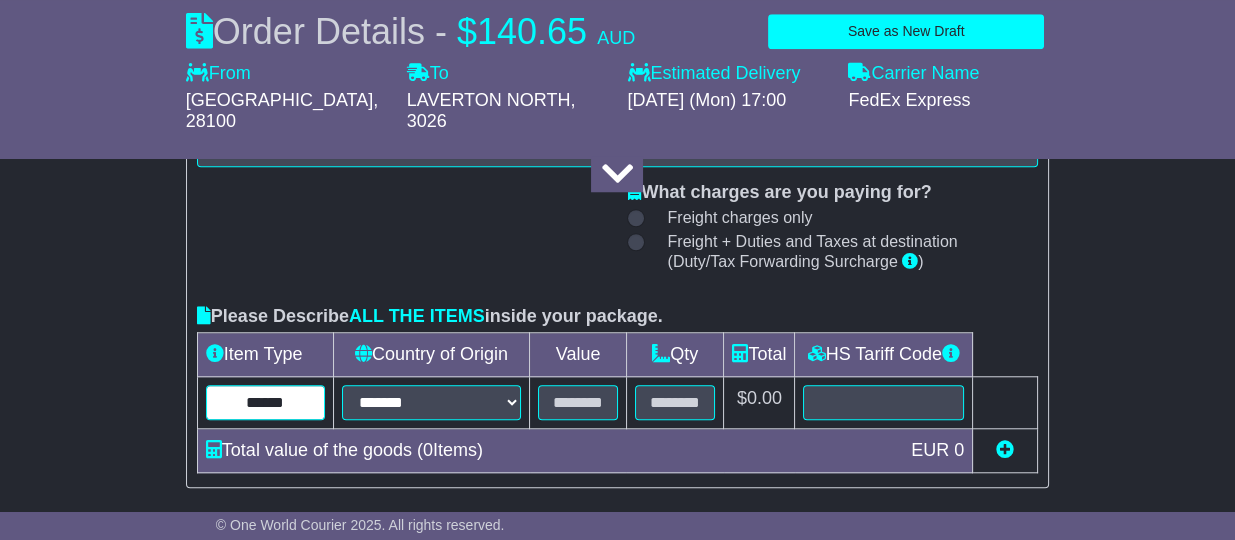 type on "******" 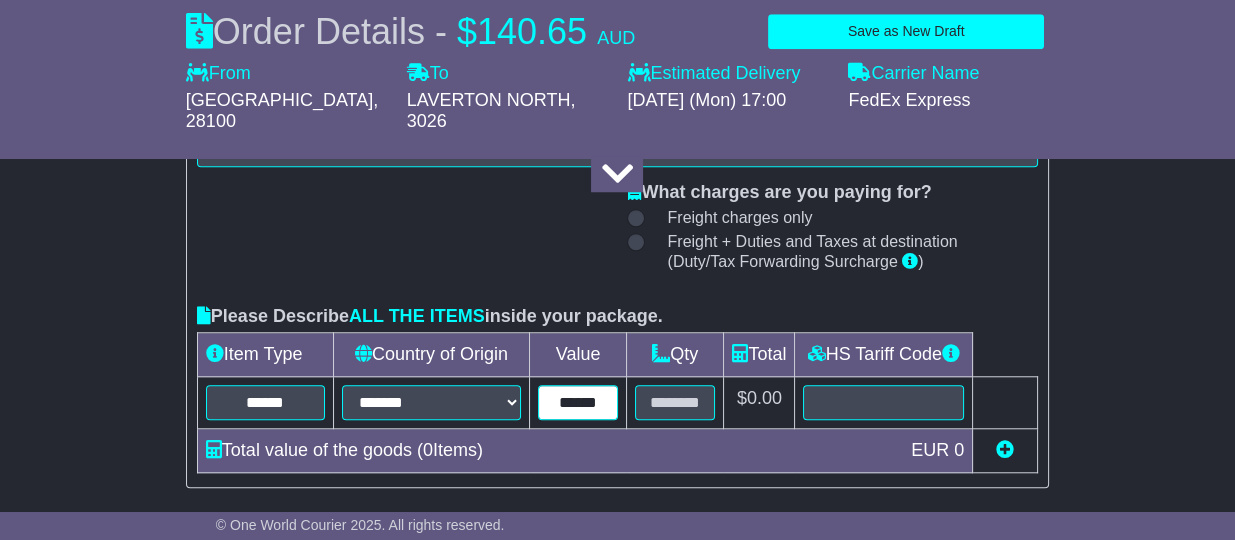type on "******" 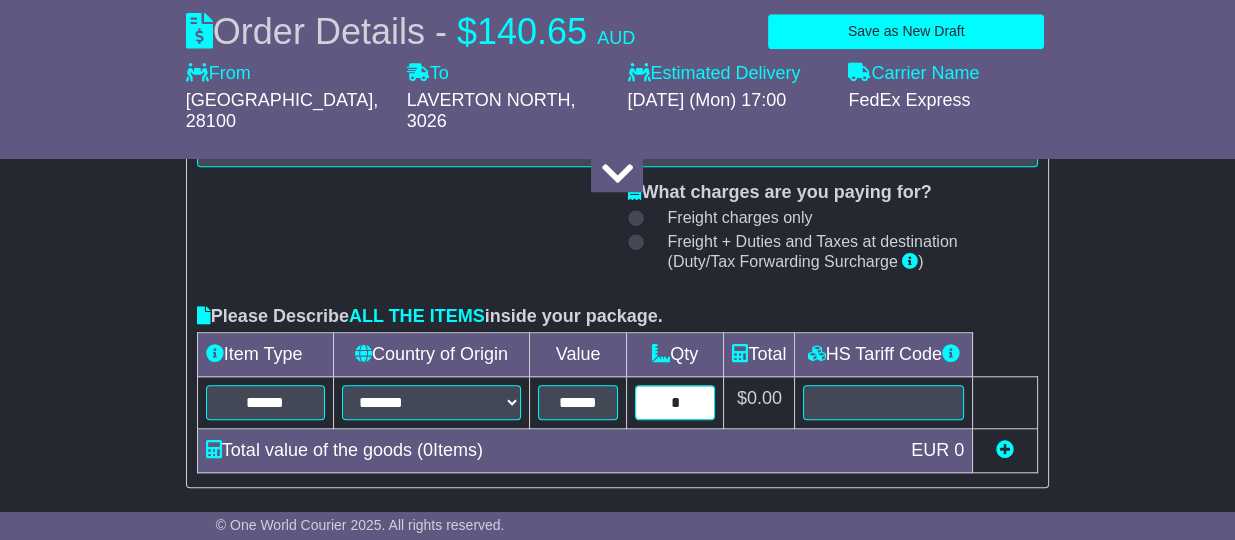 type on "*" 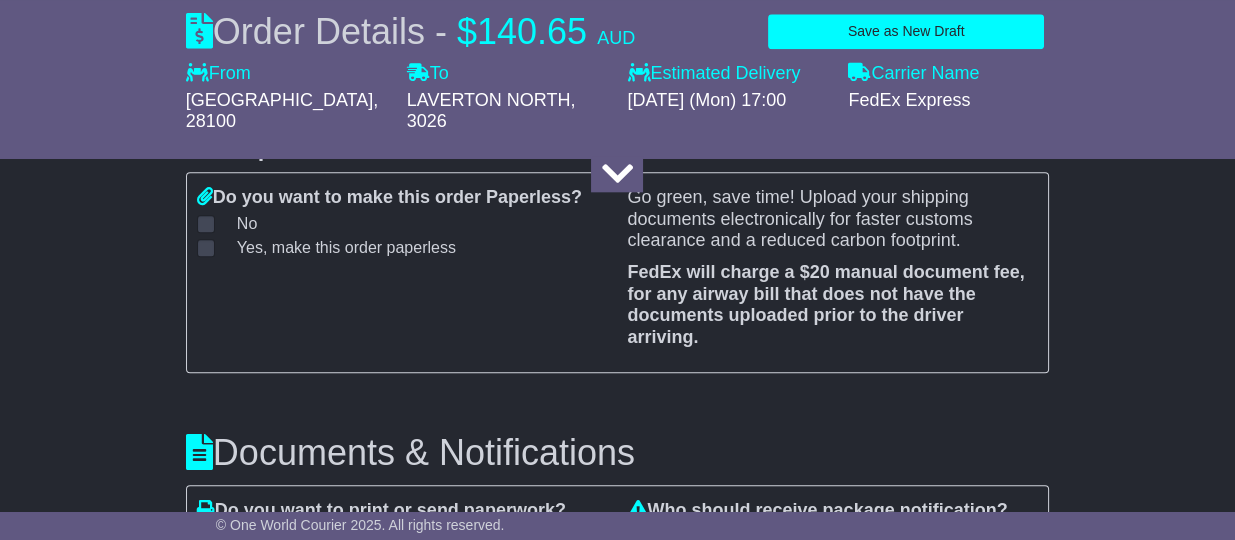 scroll, scrollTop: 3000, scrollLeft: 0, axis: vertical 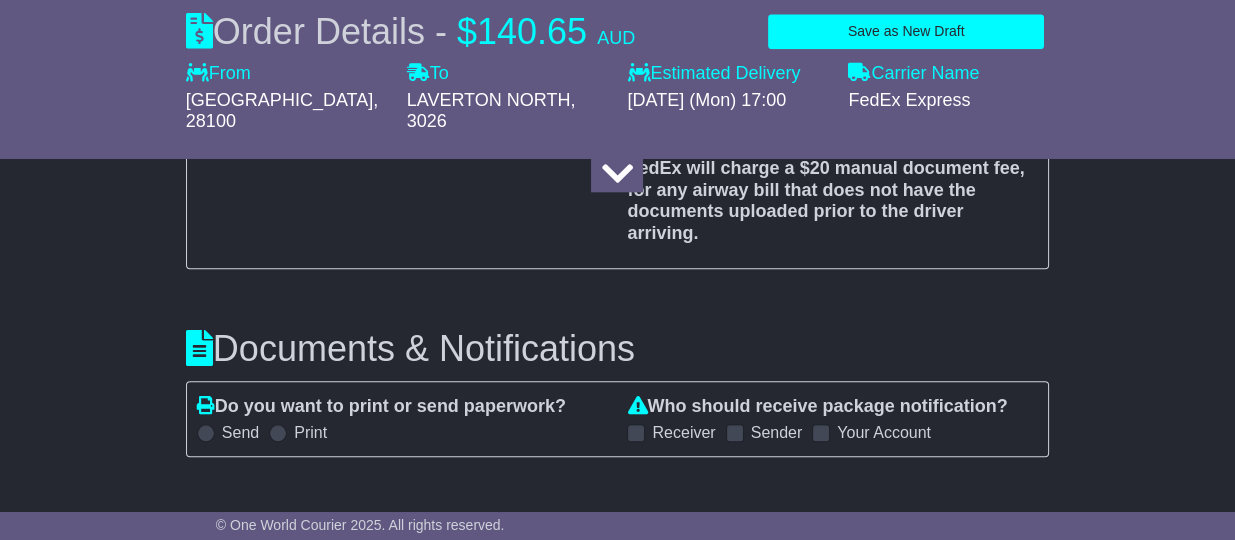 type on "********" 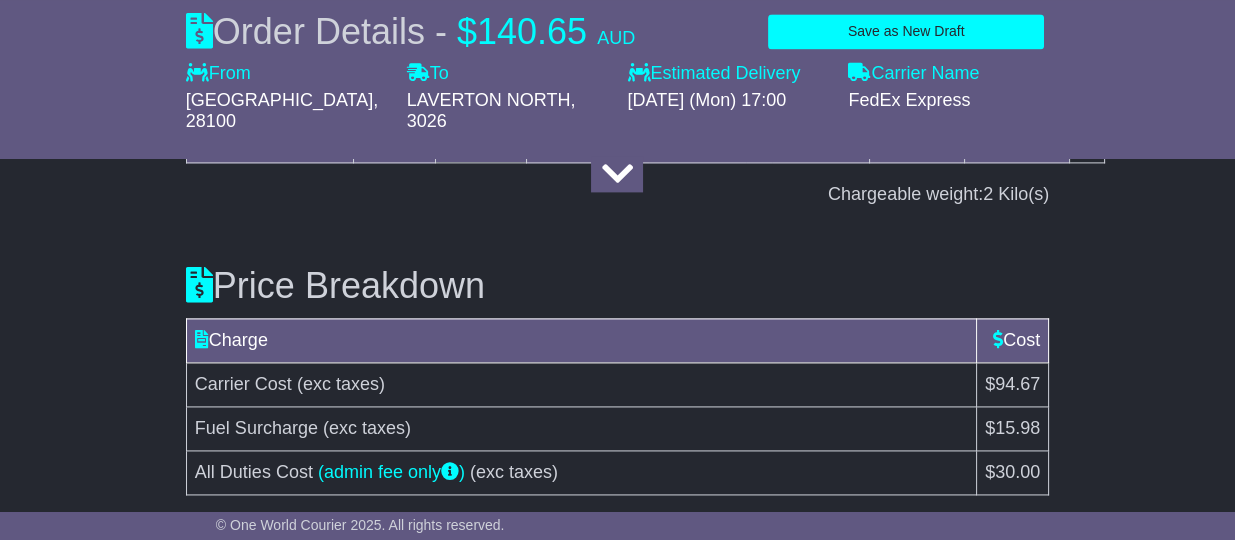 scroll, scrollTop: 3551, scrollLeft: 0, axis: vertical 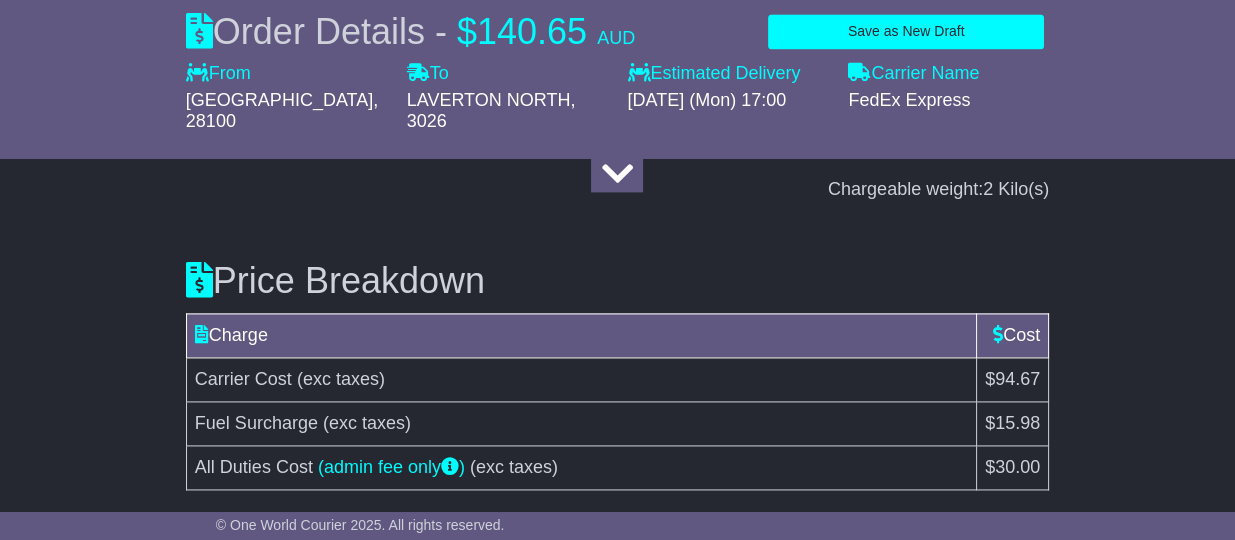 click on "Submit Your Order" at bounding box center (978, 548) 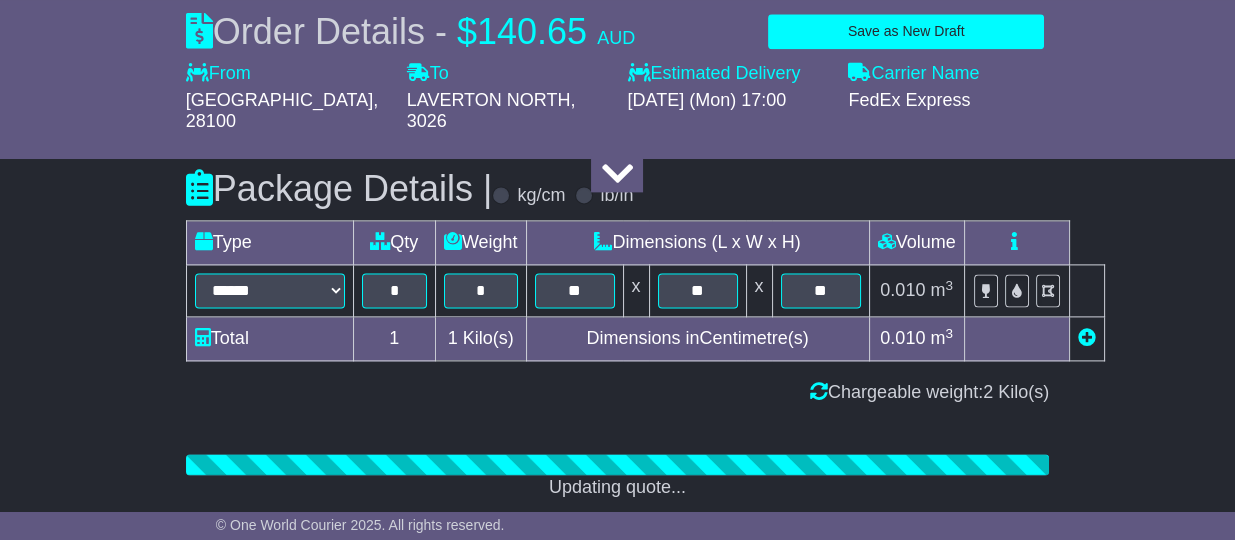 scroll, scrollTop: 3551, scrollLeft: 0, axis: vertical 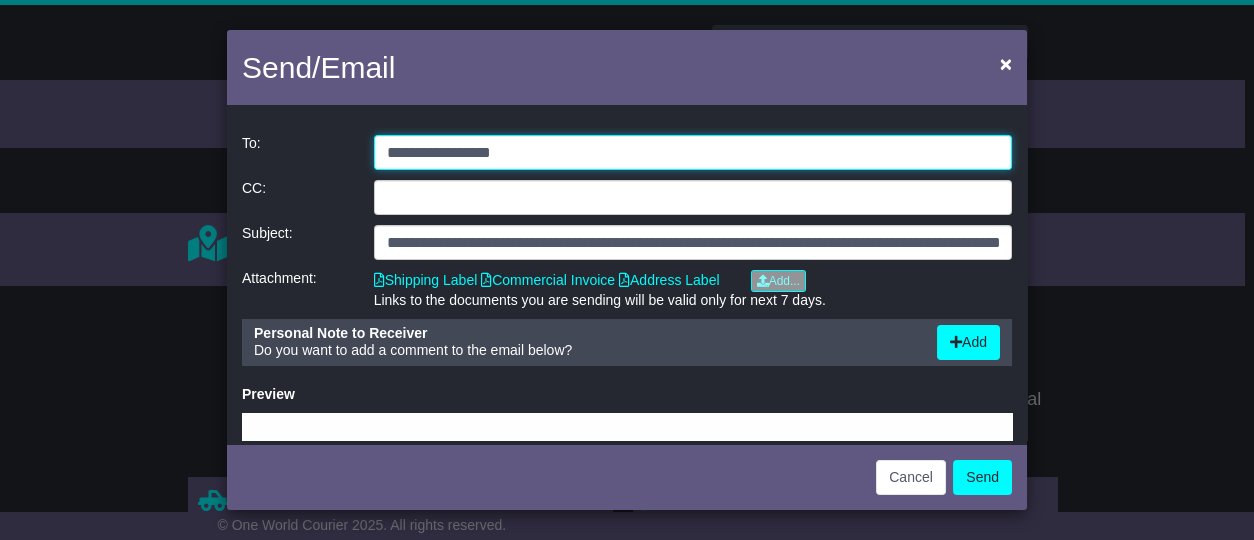 drag, startPoint x: 532, startPoint y: 155, endPoint x: 0, endPoint y: 205, distance: 534.3445 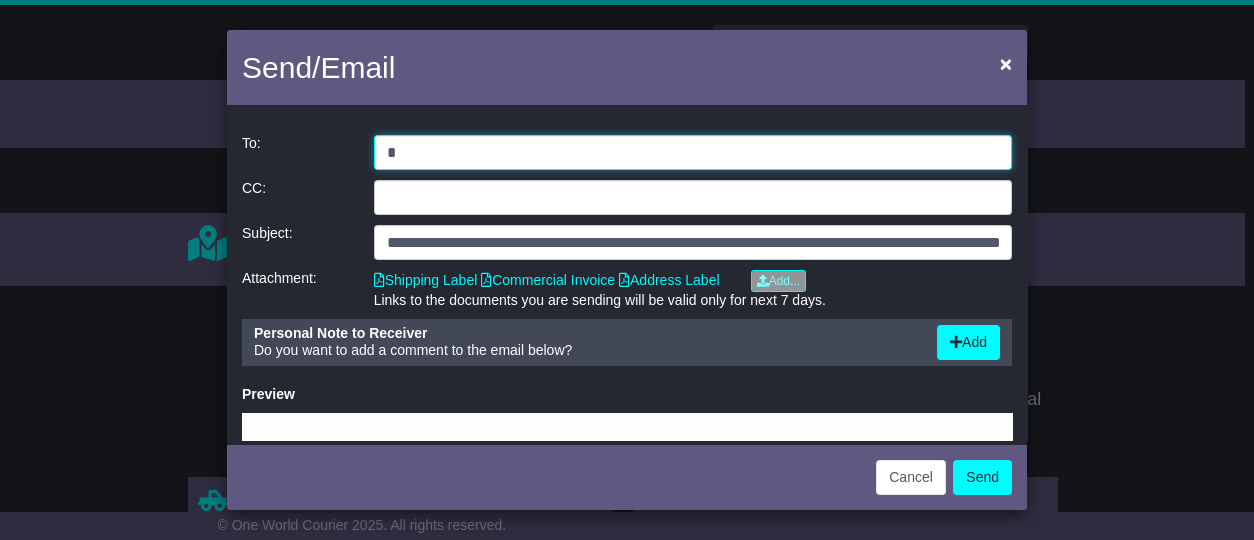 type on "**********" 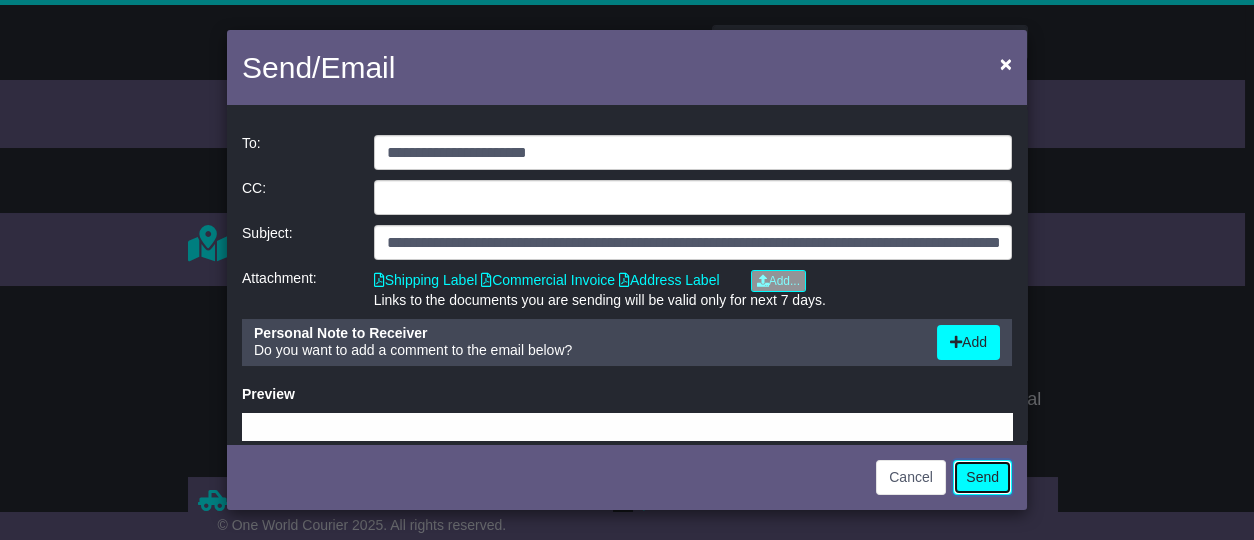 click on "Send" 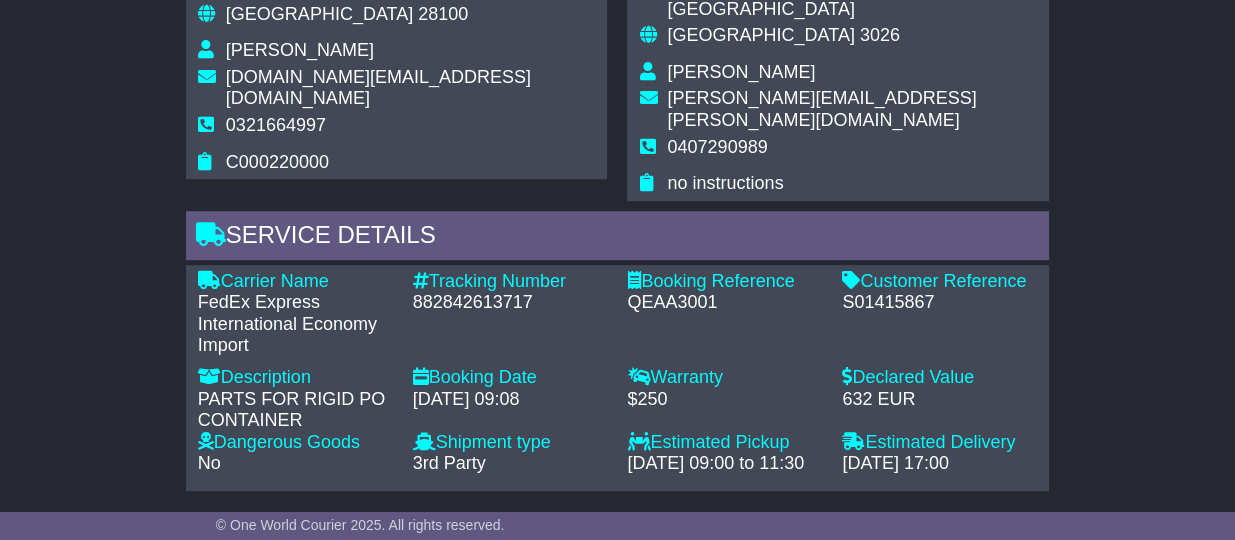 scroll, scrollTop: 1750, scrollLeft: 0, axis: vertical 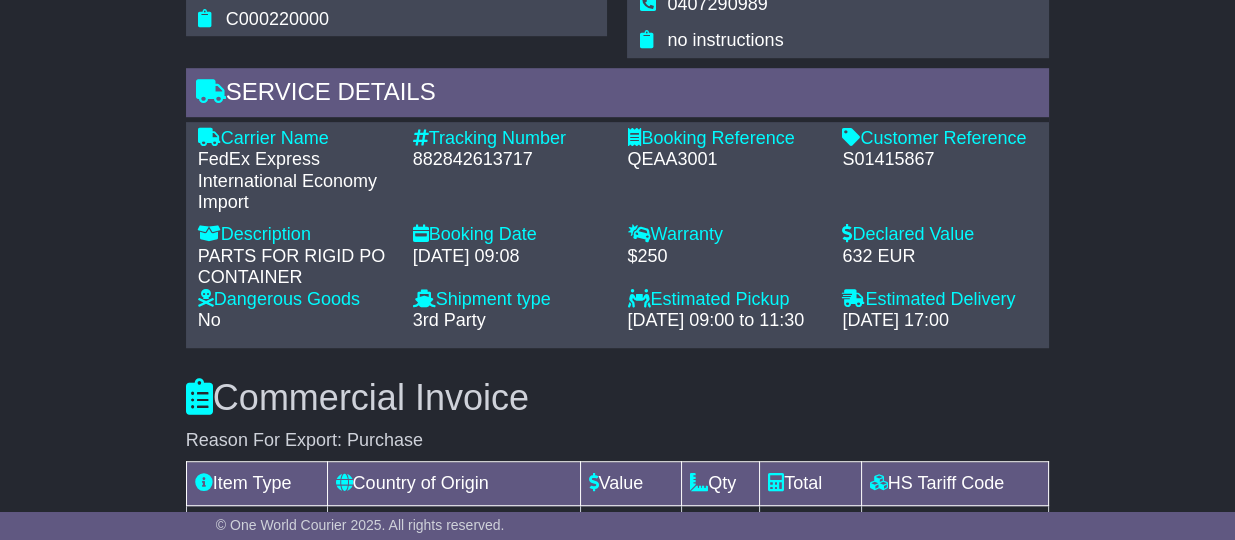 click on "882842613717" at bounding box center (510, 160) 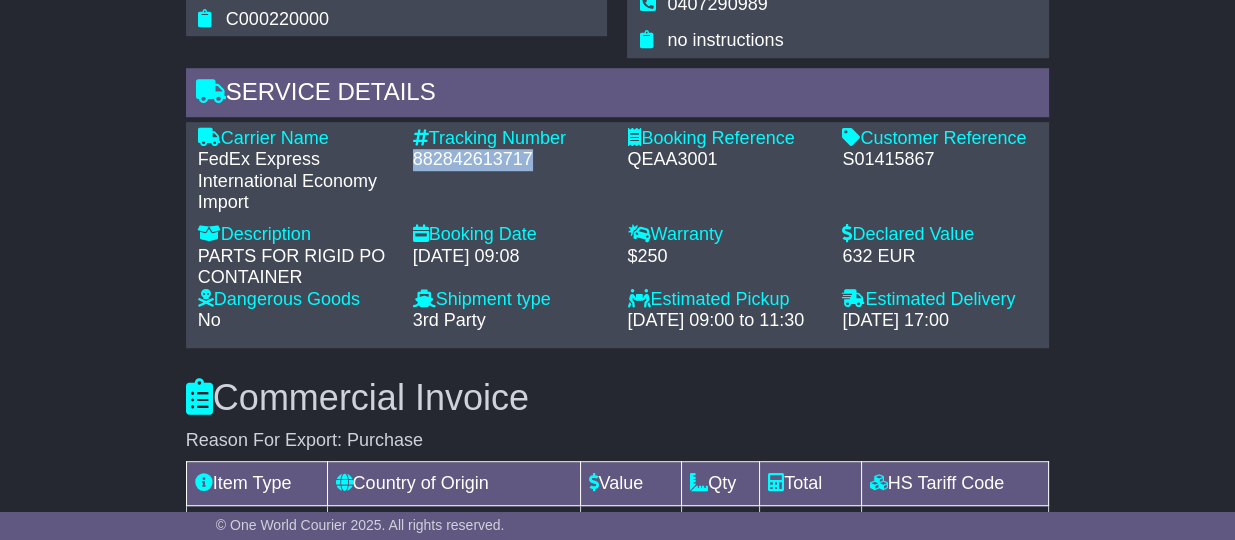 click on "882842613717" at bounding box center [510, 160] 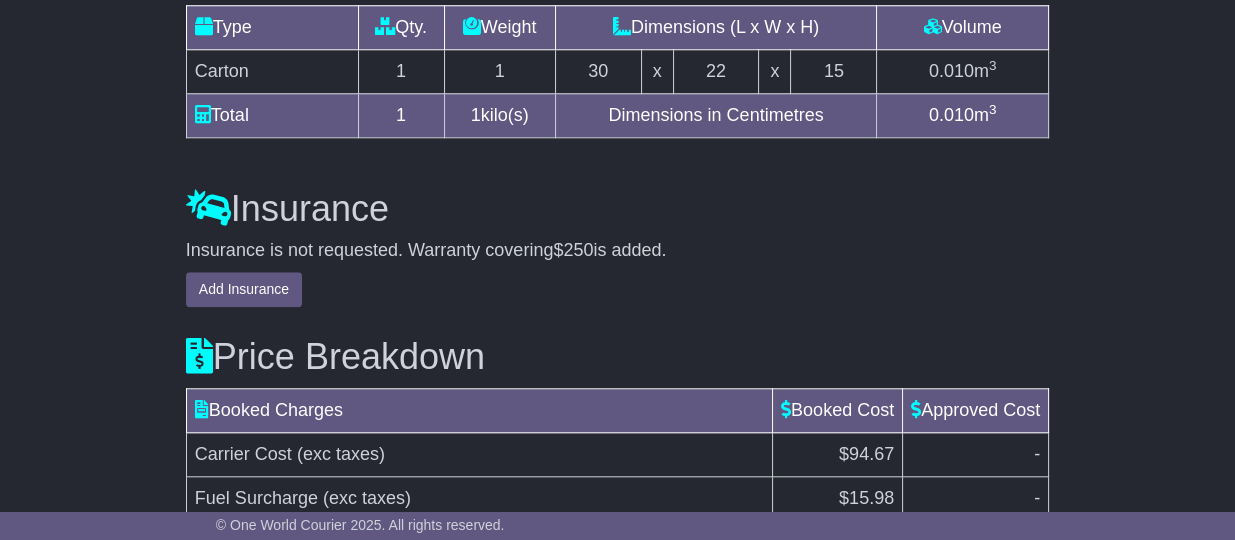 scroll, scrollTop: 2614, scrollLeft: 0, axis: vertical 